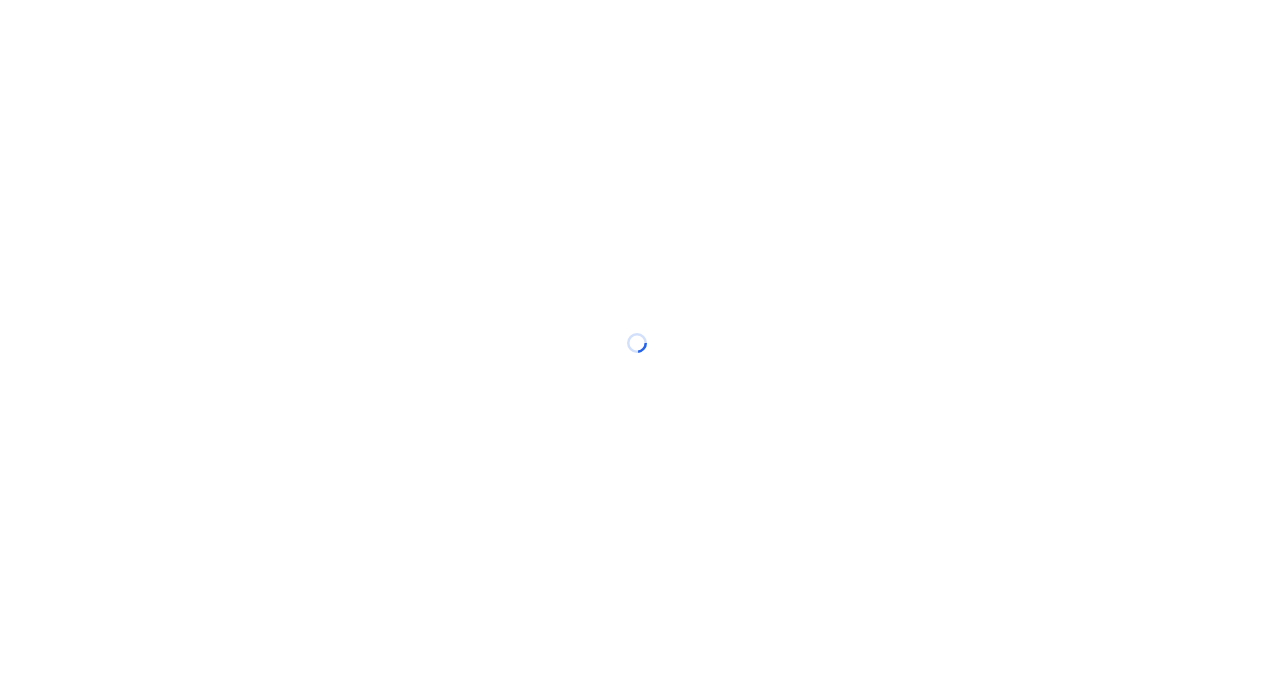 scroll, scrollTop: 0, scrollLeft: 0, axis: both 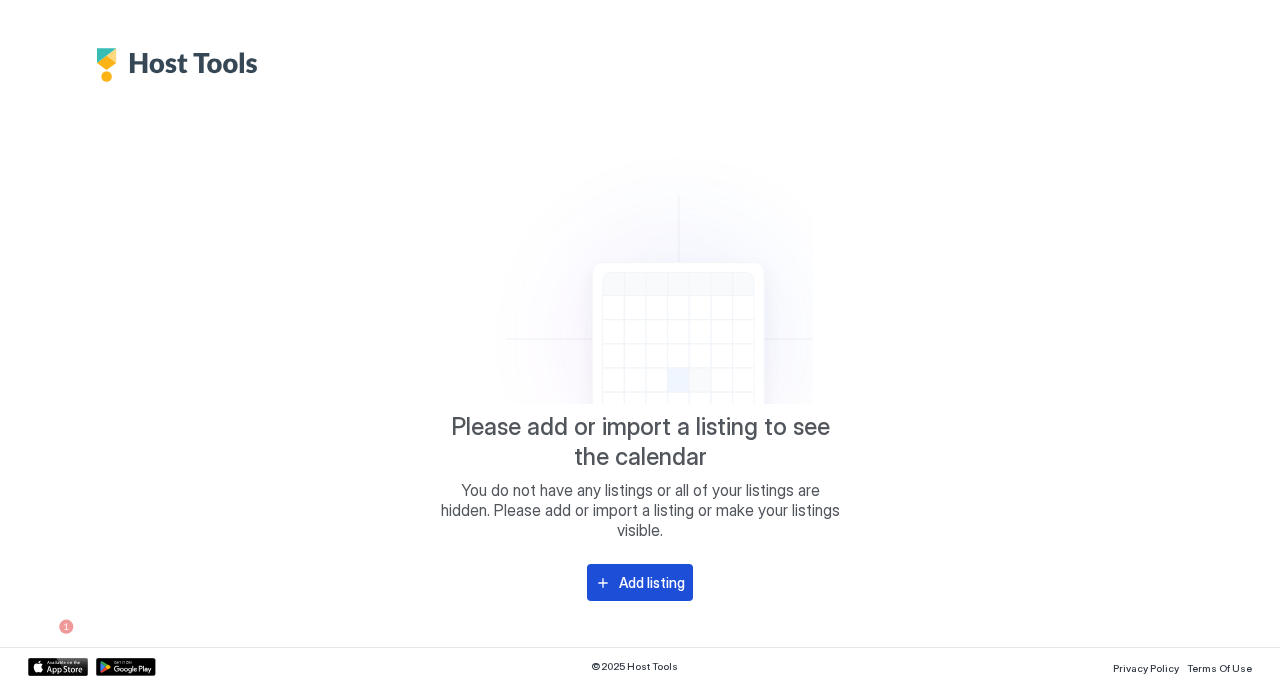 click on "Add listing" at bounding box center [652, 582] 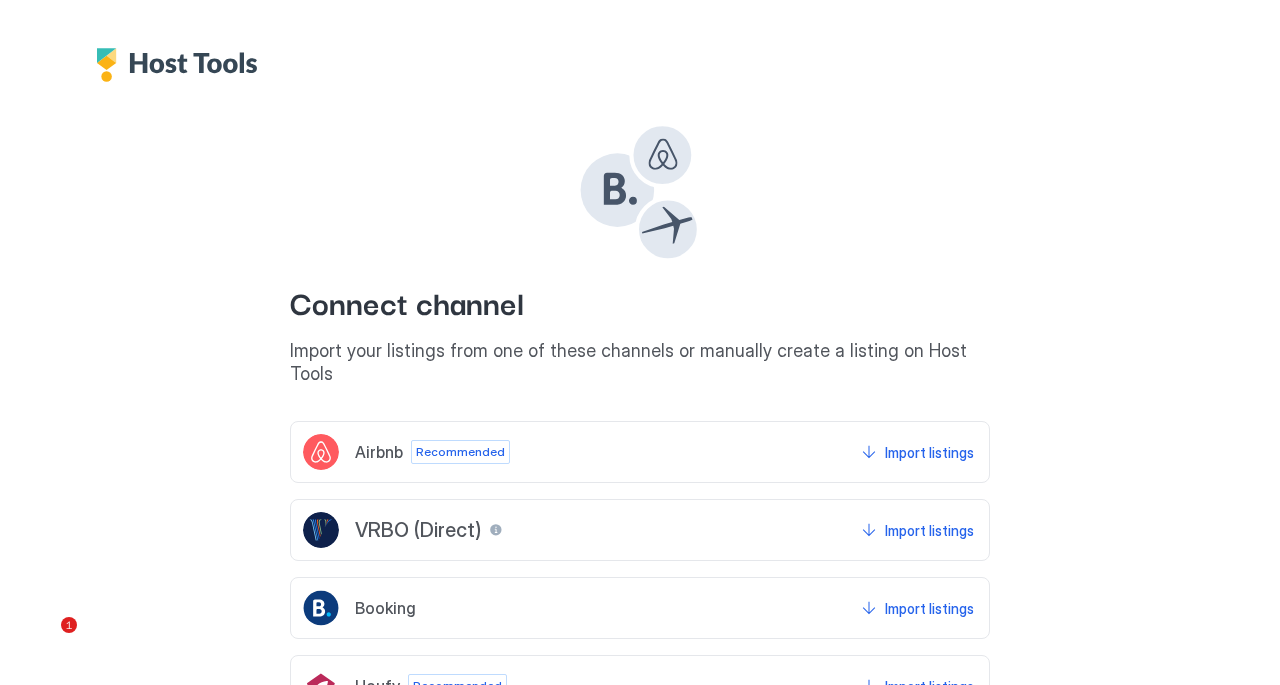 scroll, scrollTop: 124, scrollLeft: 0, axis: vertical 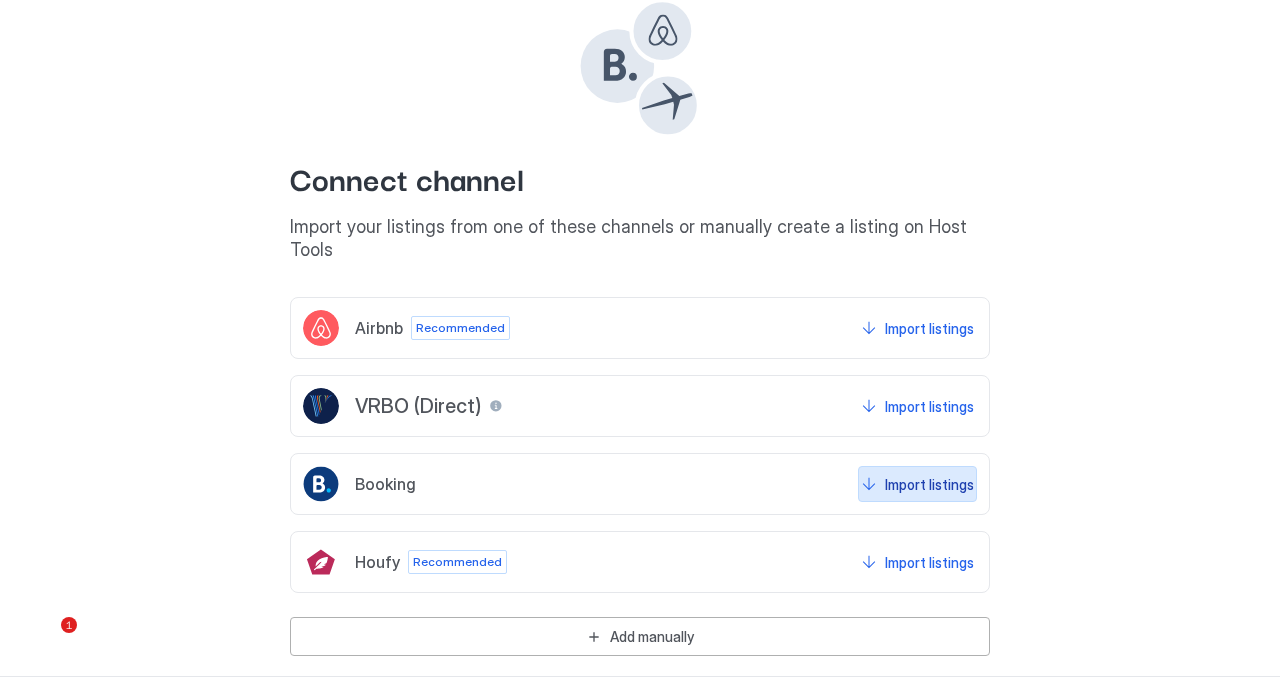 click on "Import listings" at bounding box center (917, 484) 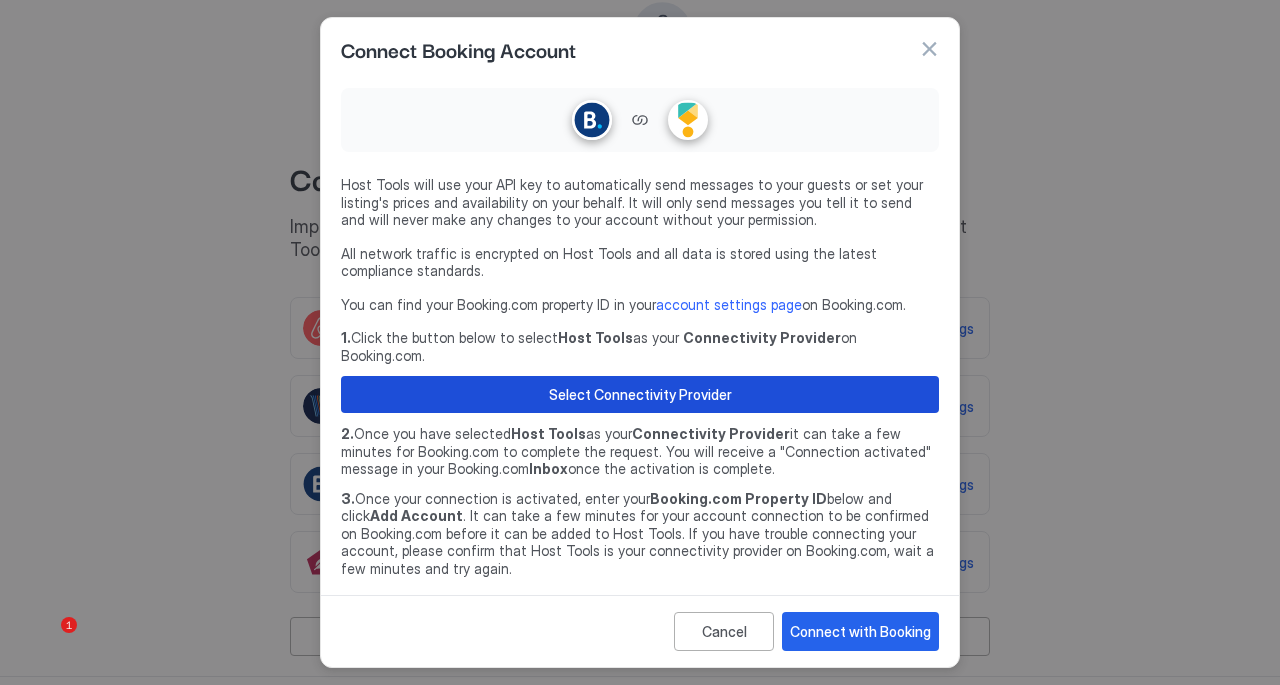 click on "Select Connectivity Provider" at bounding box center [640, 394] 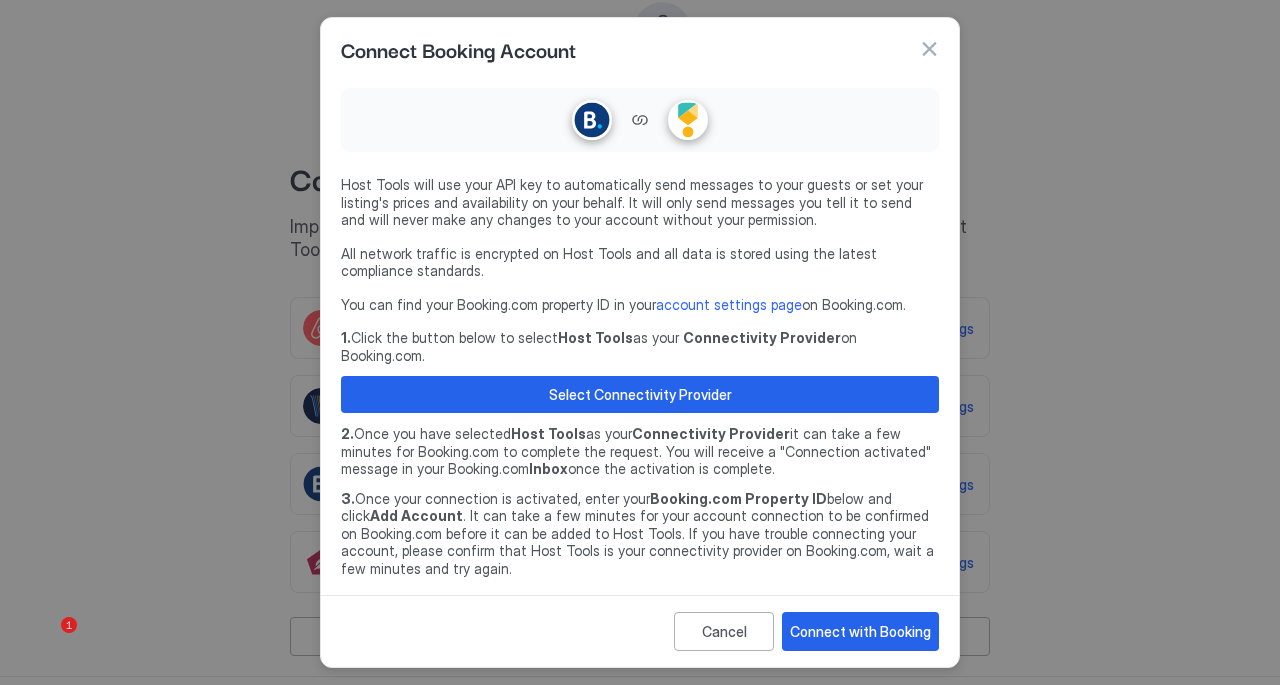 scroll, scrollTop: 63, scrollLeft: 0, axis: vertical 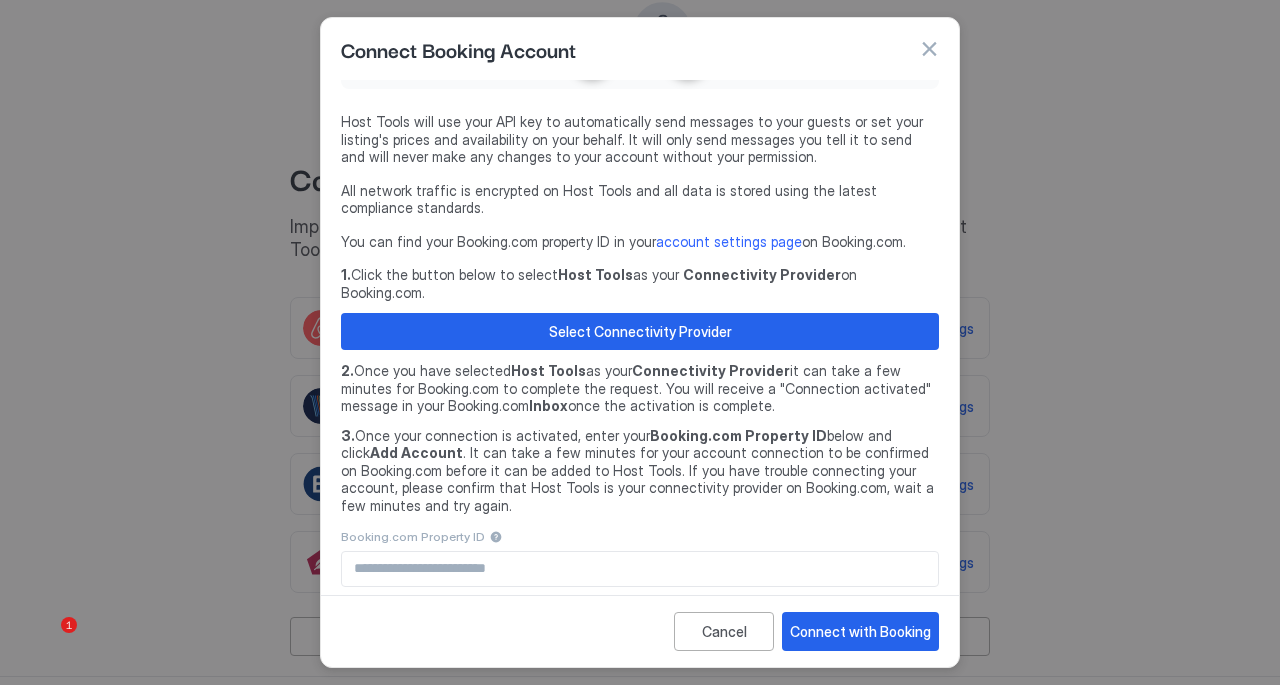 click at bounding box center (640, 569) 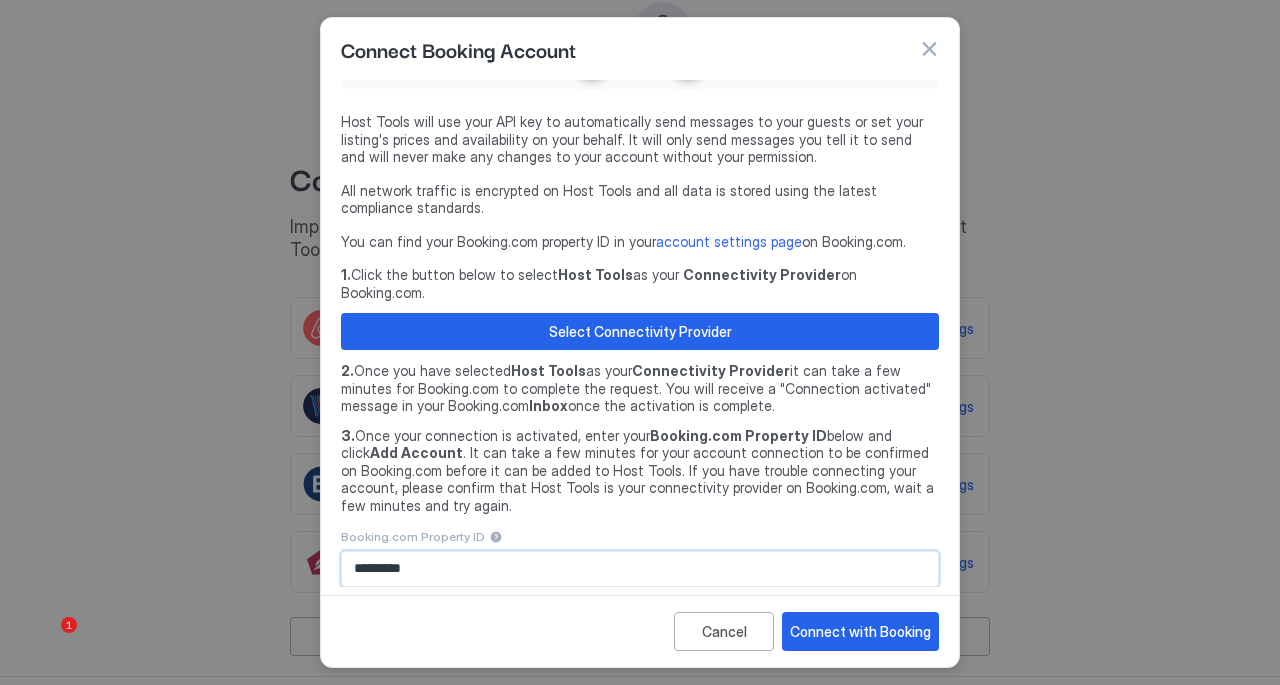 click on "*********" at bounding box center [640, 569] 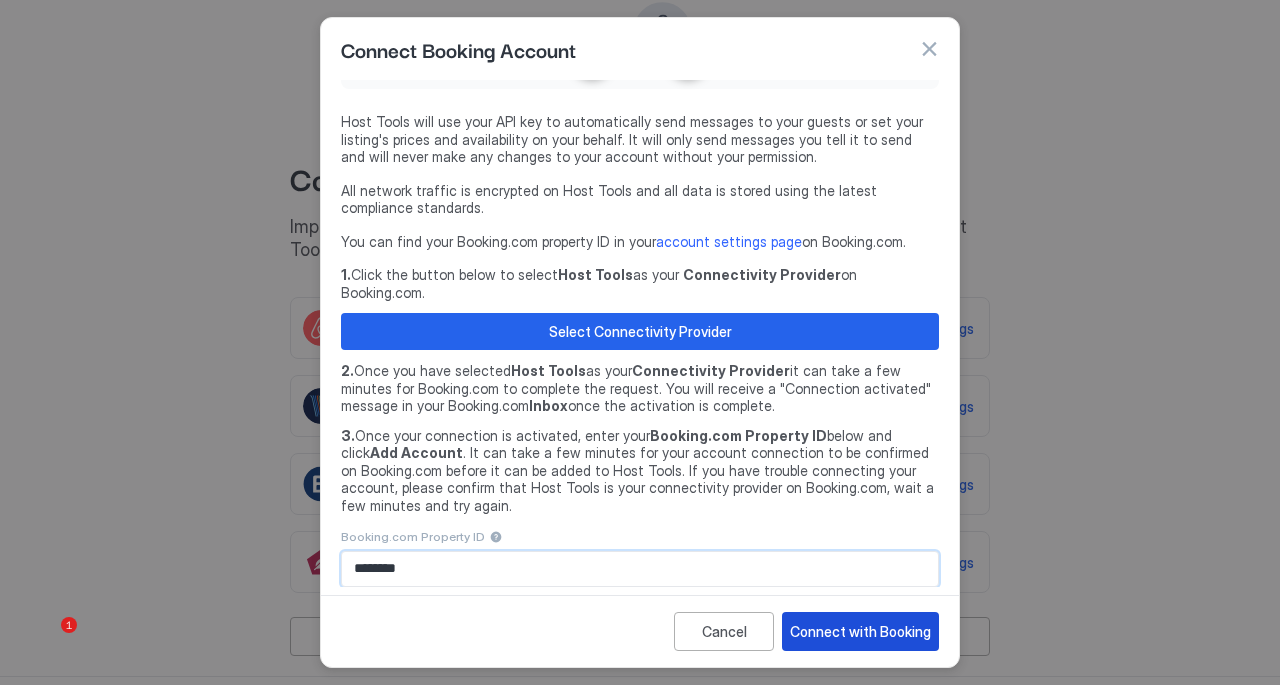 type on "********" 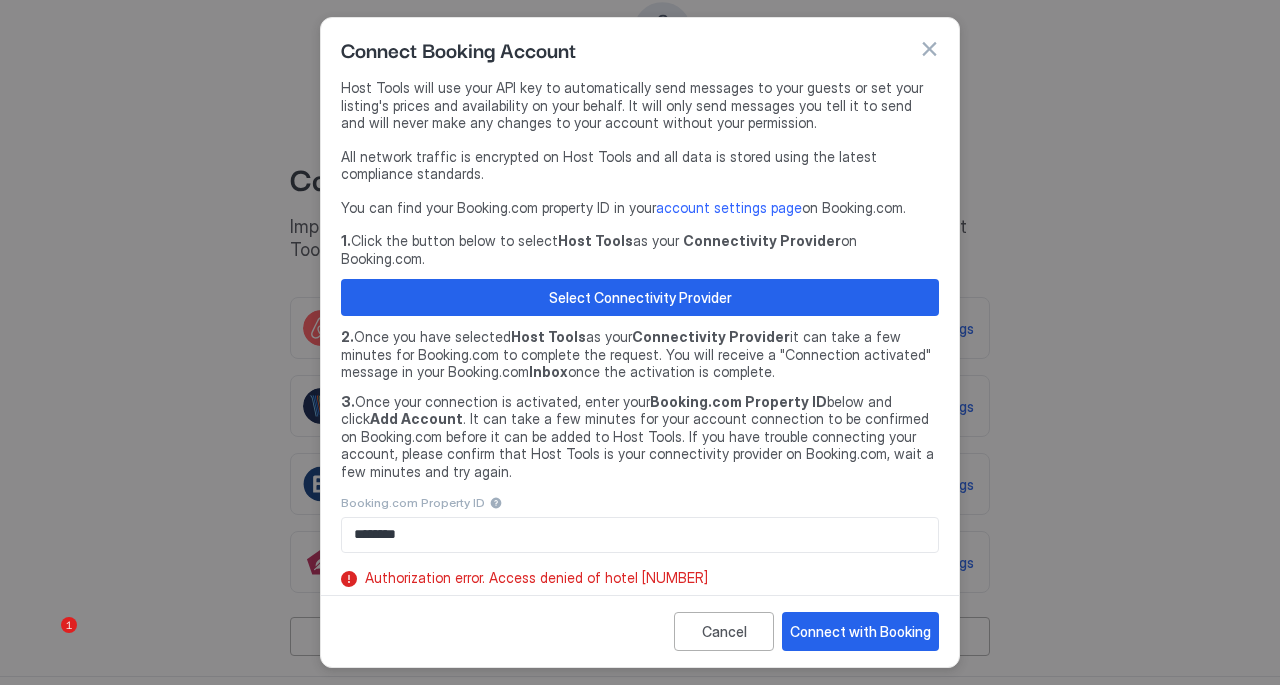 scroll, scrollTop: 0, scrollLeft: 0, axis: both 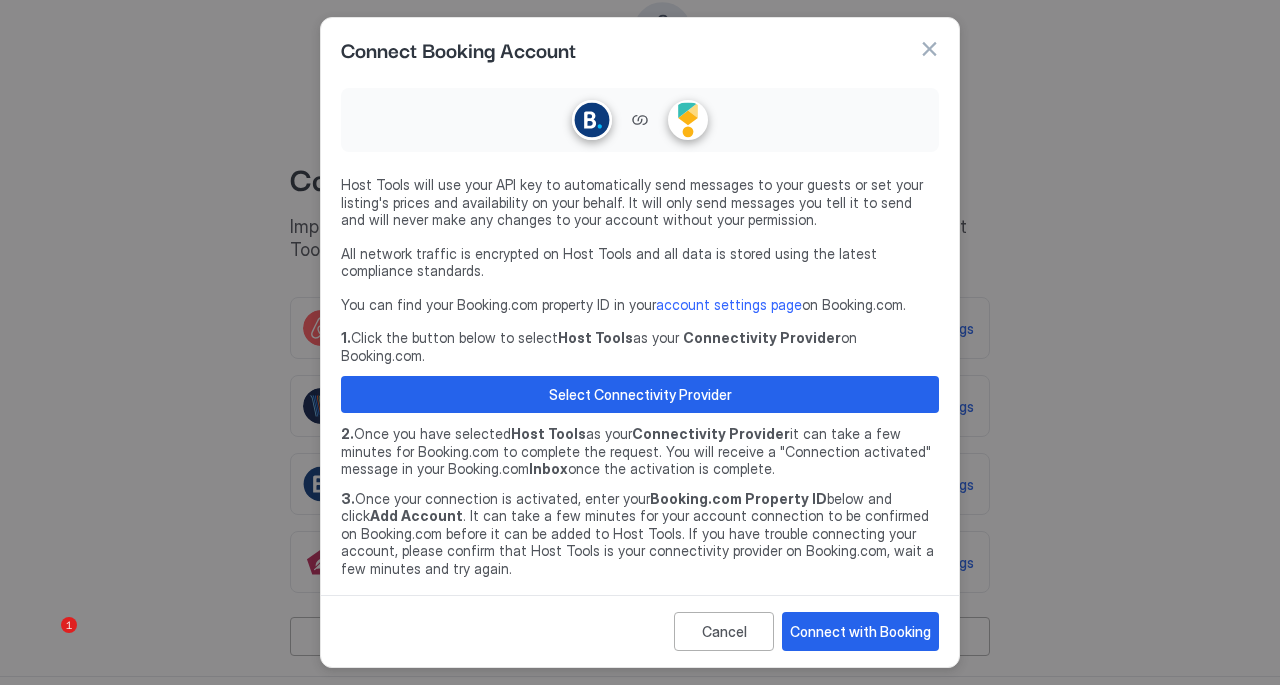 click on "Cancel Connect with Booking" at bounding box center [640, 631] 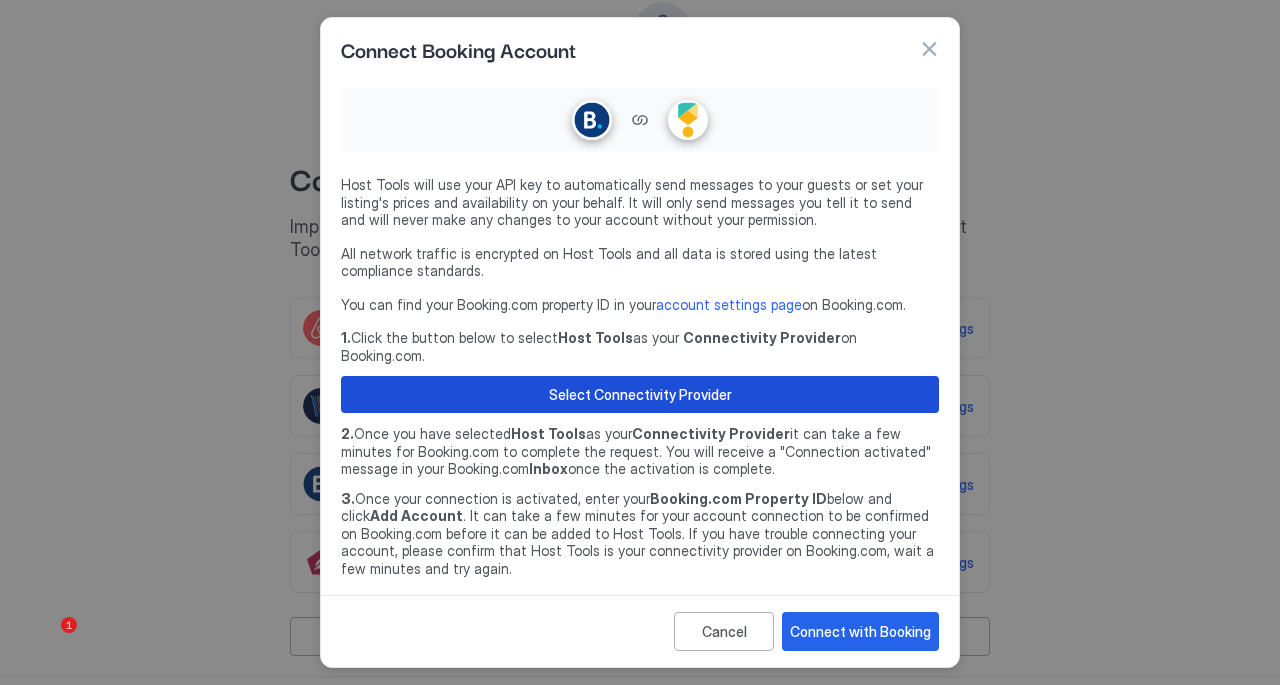 click on "Select Connectivity Provider" at bounding box center [640, 394] 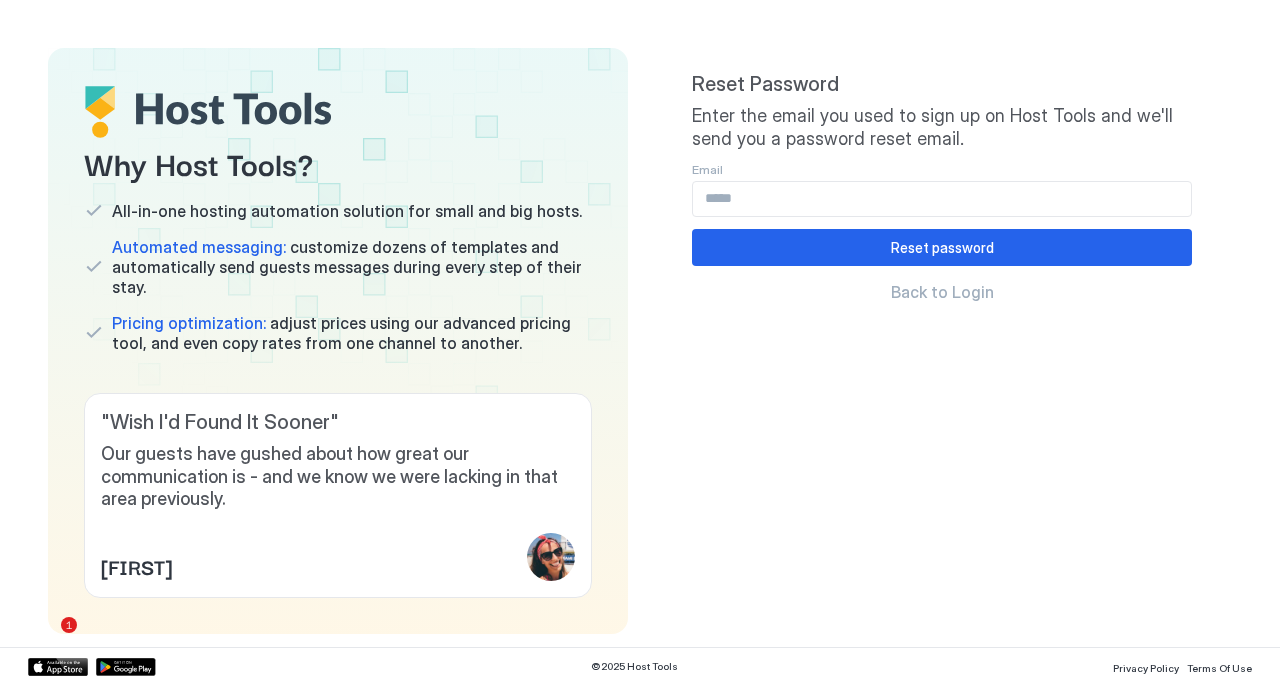 scroll, scrollTop: 0, scrollLeft: 0, axis: both 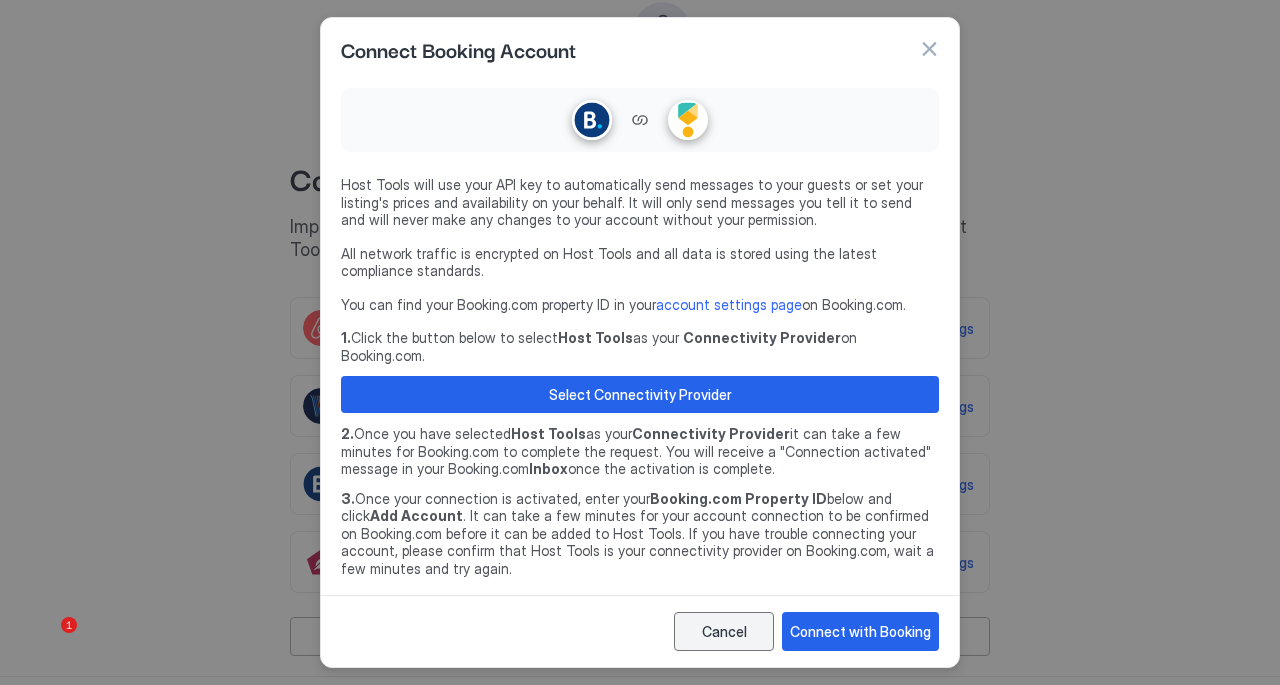 drag, startPoint x: 0, startPoint y: 0, endPoint x: 706, endPoint y: 629, distance: 945.55646 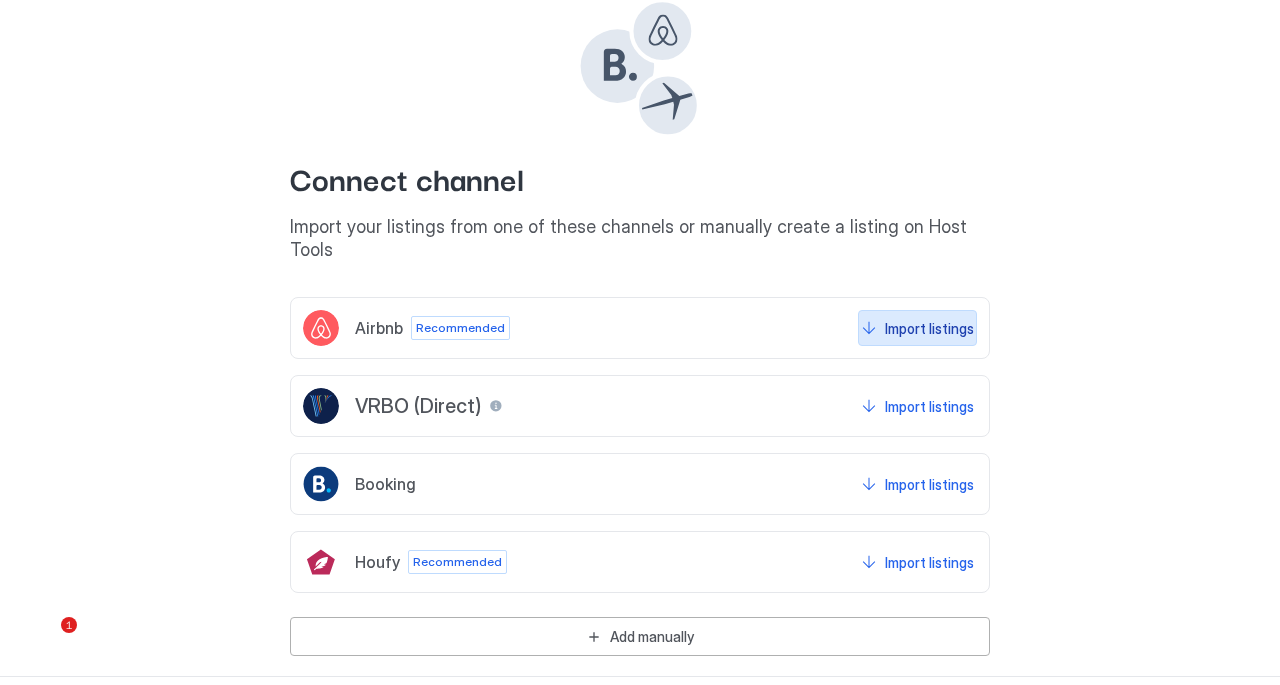 click on "Import listings" at bounding box center (929, 328) 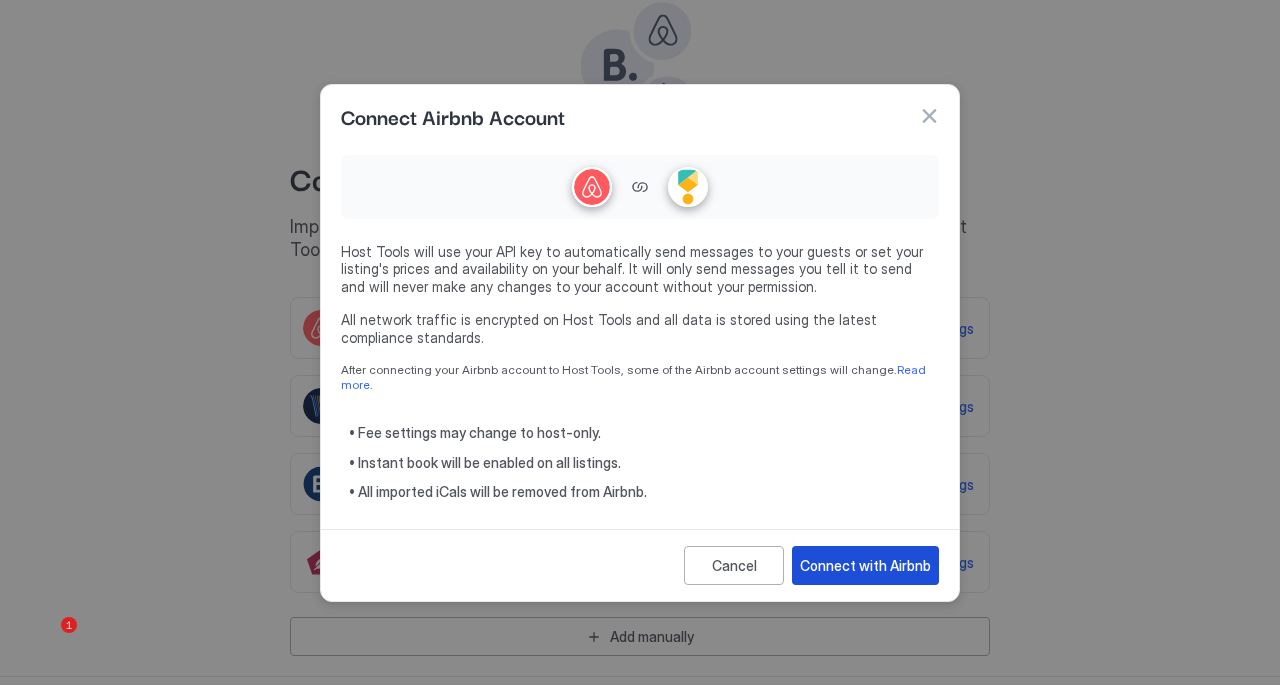 click on "Connect with Airbnb" at bounding box center (865, 565) 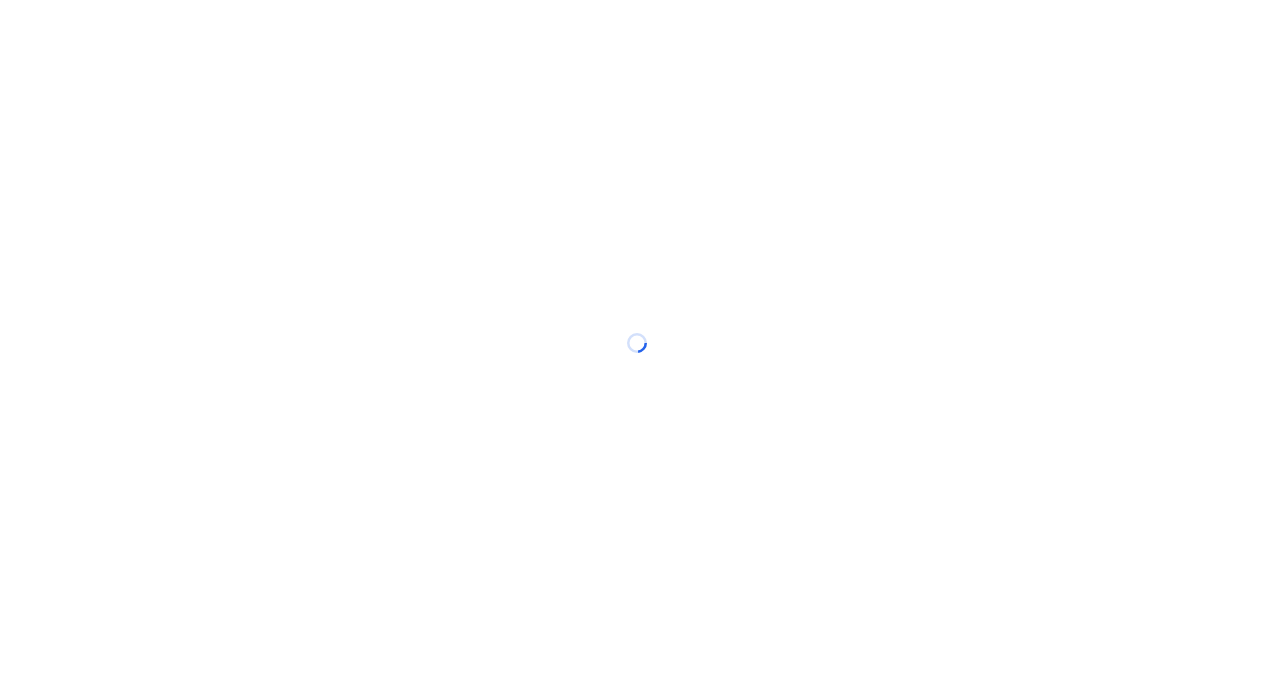 scroll, scrollTop: 0, scrollLeft: 0, axis: both 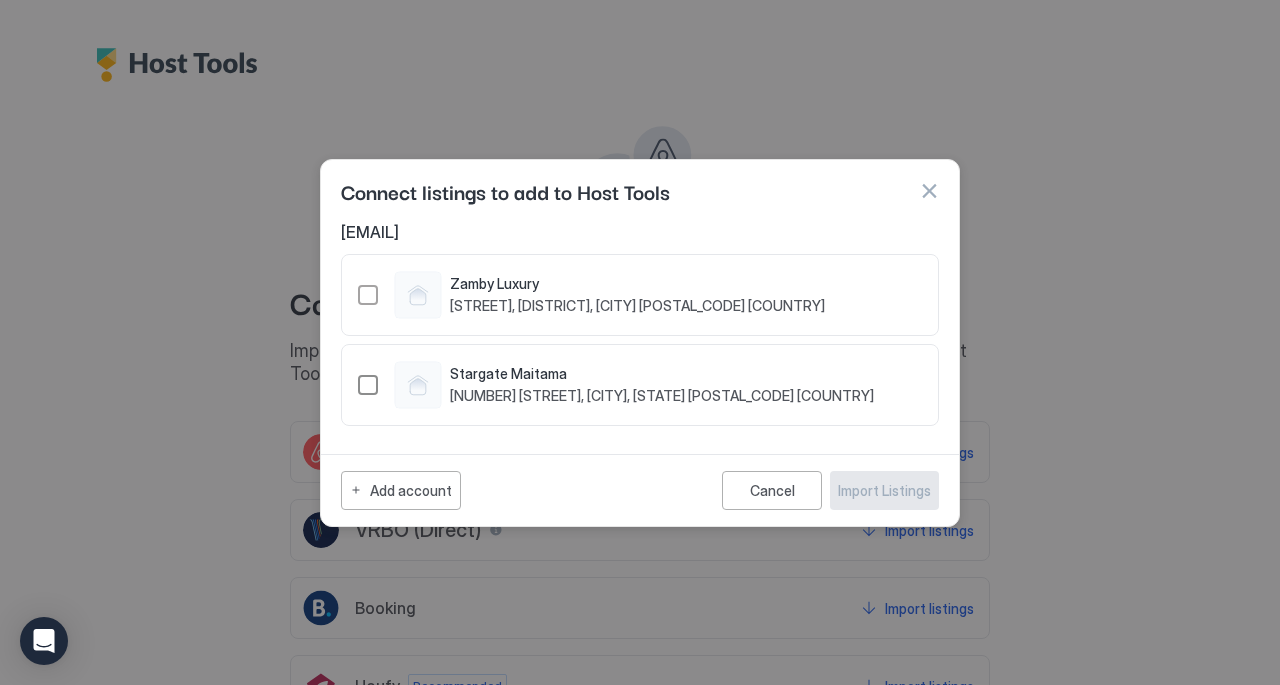 click at bounding box center [368, 385] 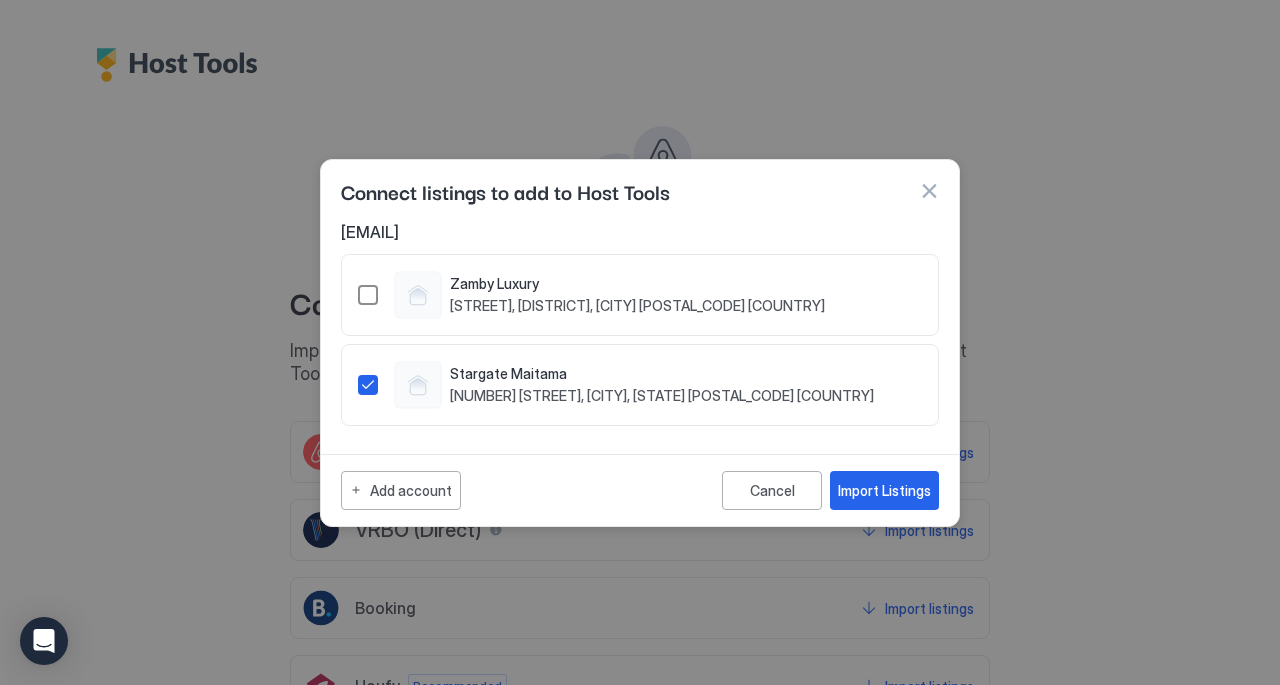 click at bounding box center (368, 295) 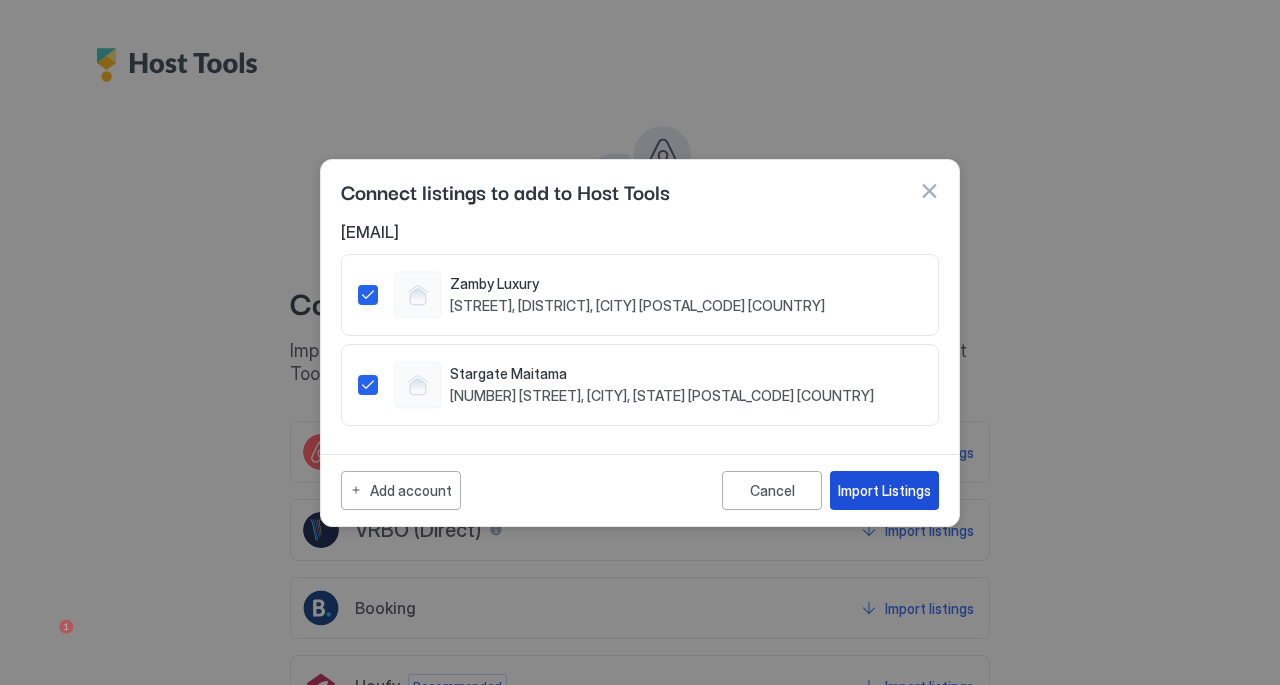 click on "Import Listings" at bounding box center [884, 490] 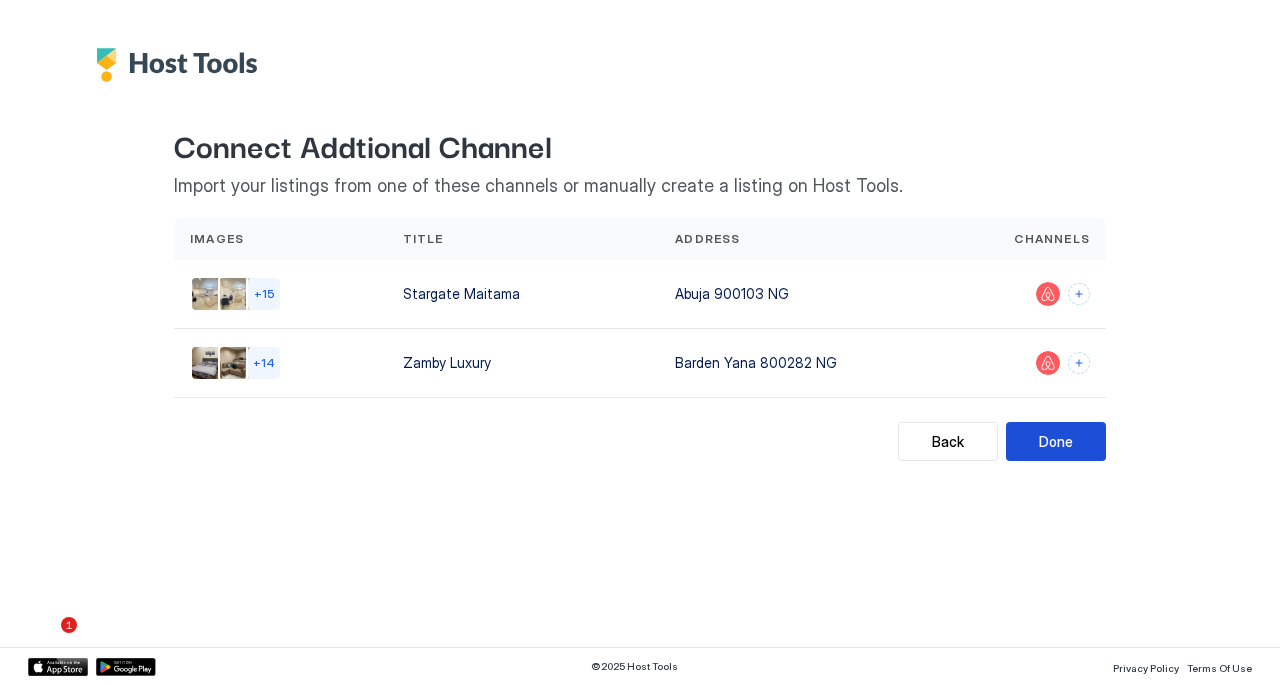 click on "Done" at bounding box center (1056, 441) 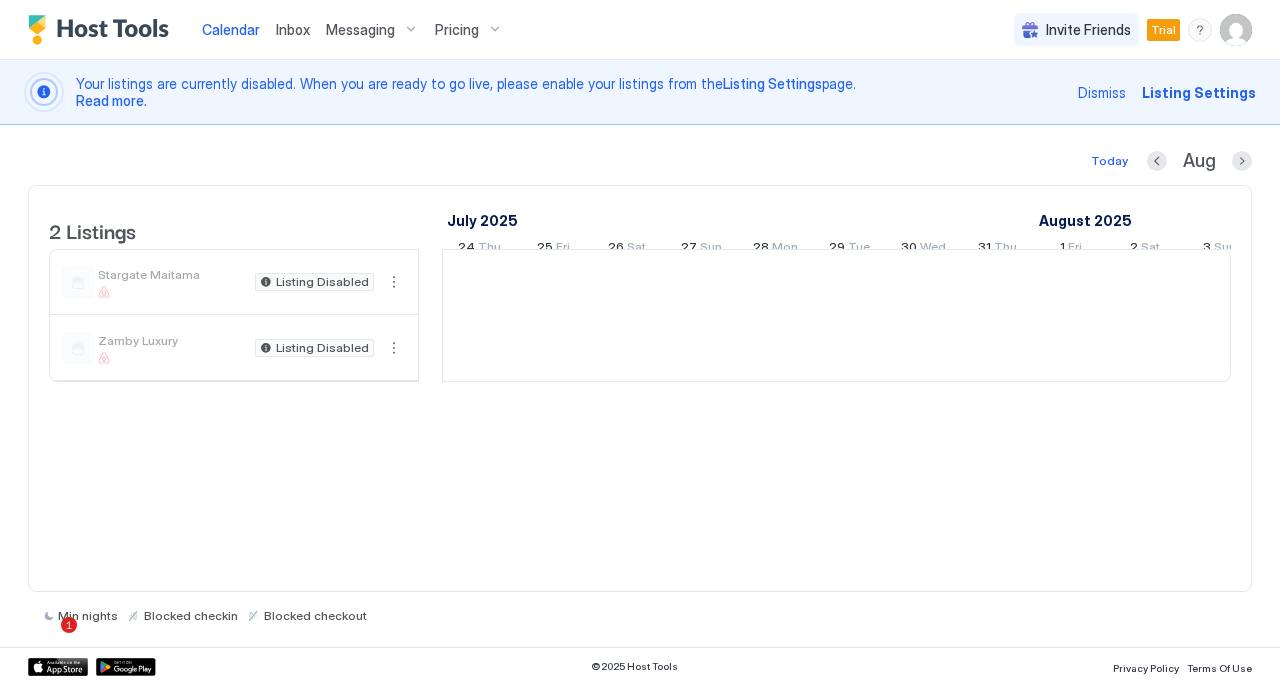 scroll, scrollTop: 0, scrollLeft: 1111, axis: horizontal 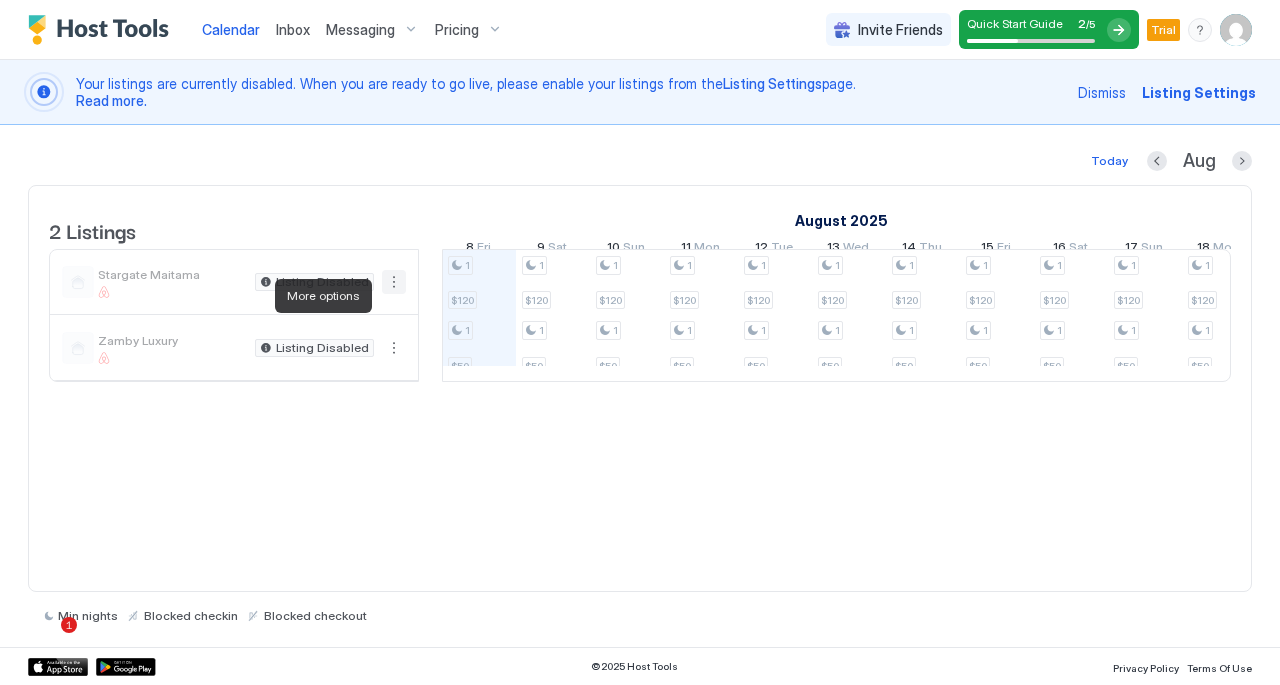 click at bounding box center (394, 282) 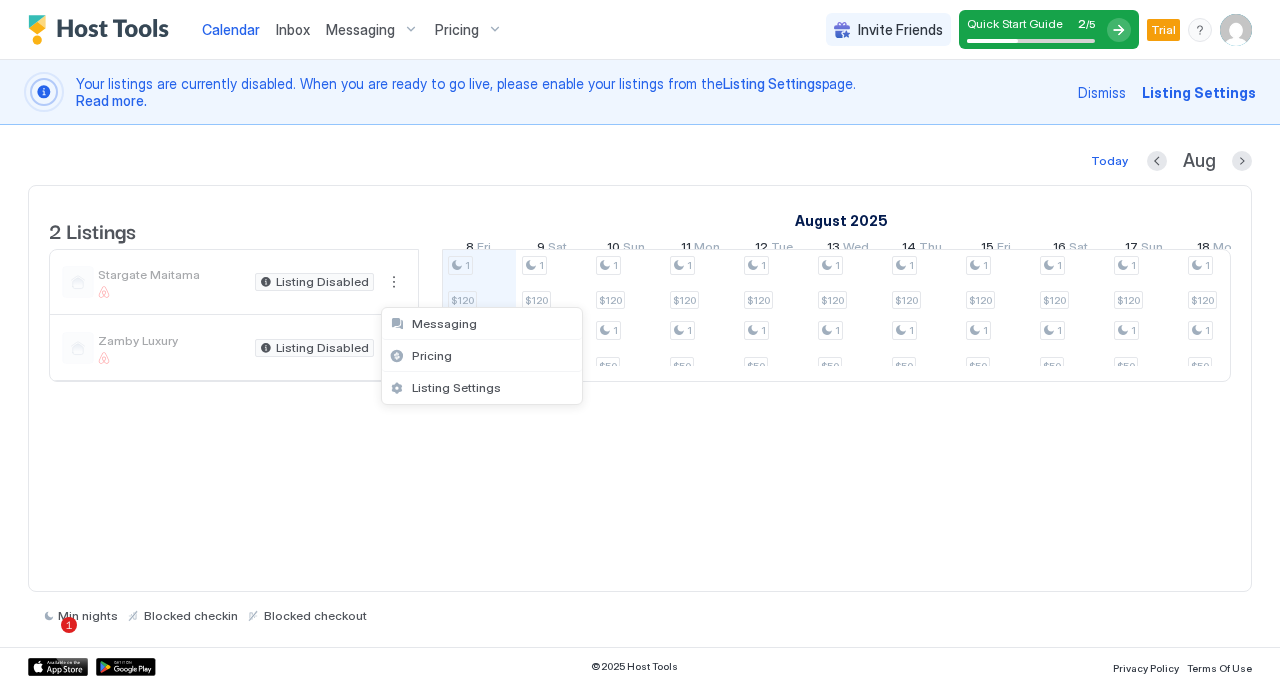 click at bounding box center [640, 342] 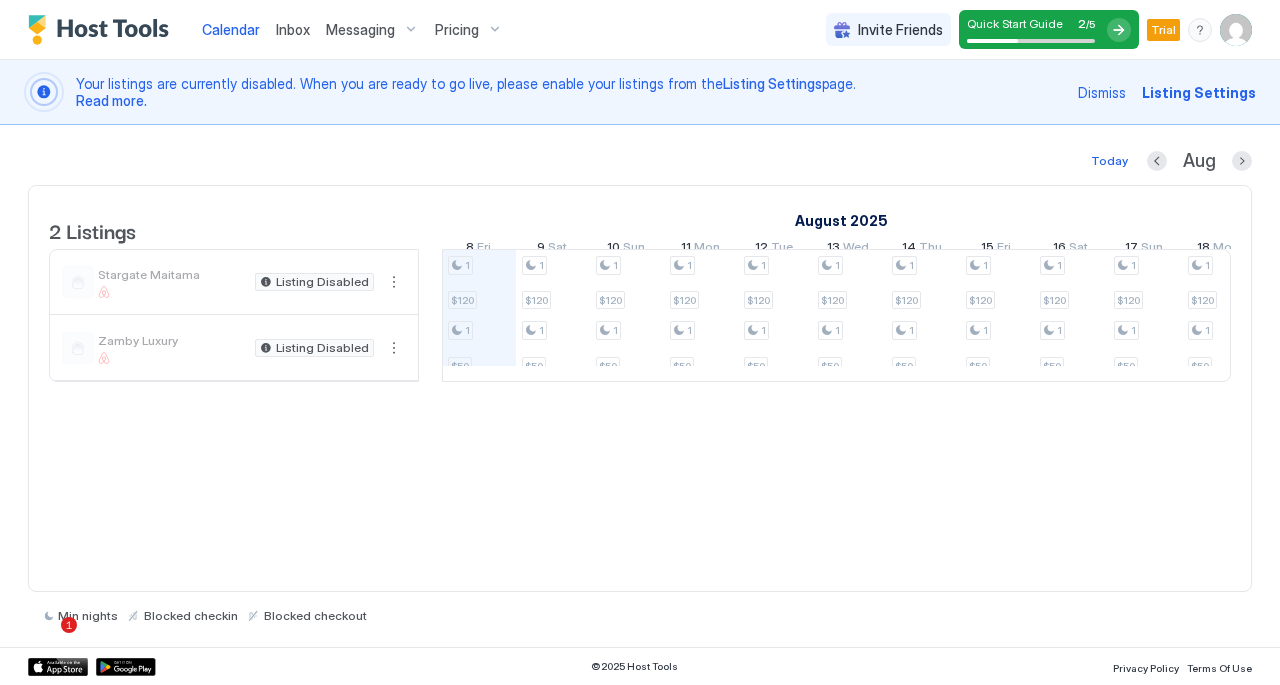 click on "Listing Settings" at bounding box center [1199, 92] 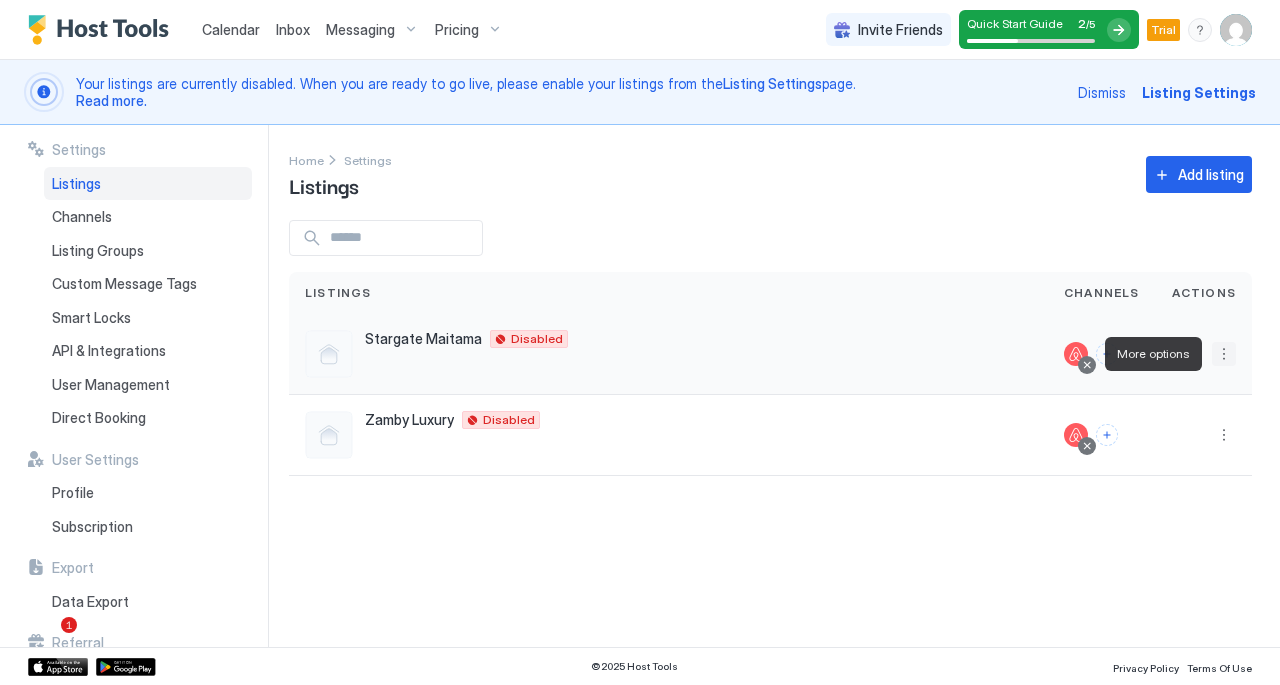 click at bounding box center (1224, 354) 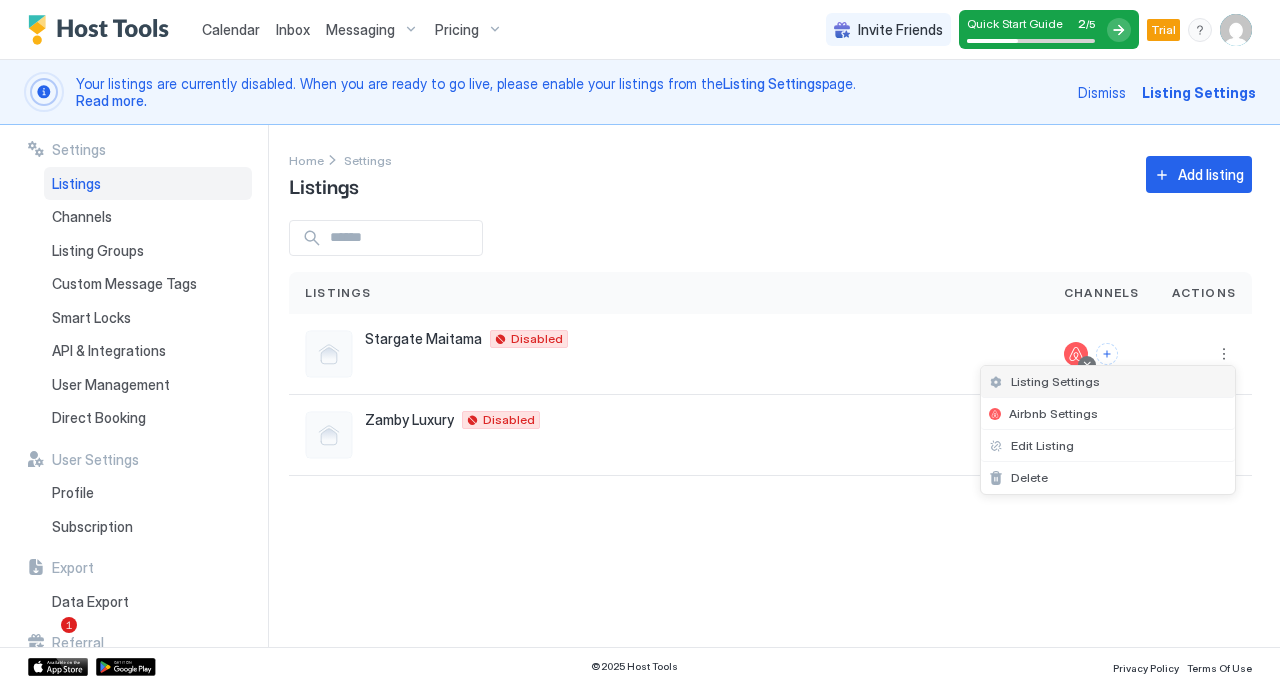click on "Listing Settings" at bounding box center (1055, 381) 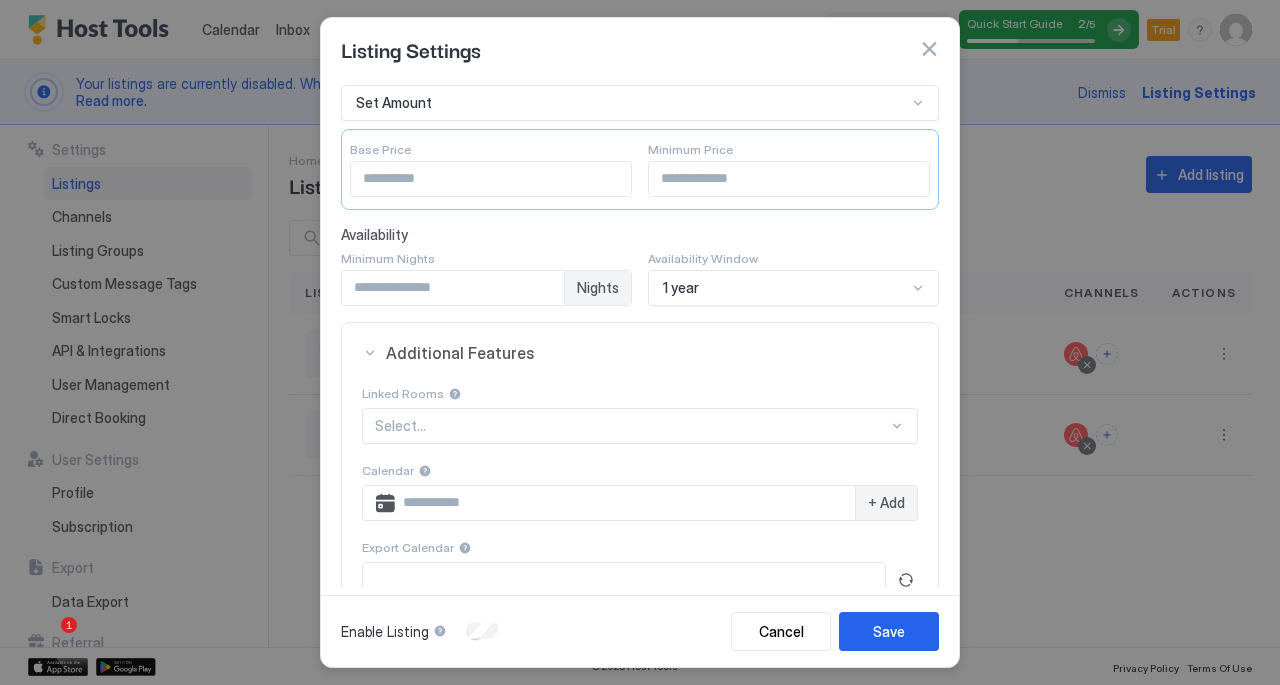 scroll, scrollTop: 145, scrollLeft: 0, axis: vertical 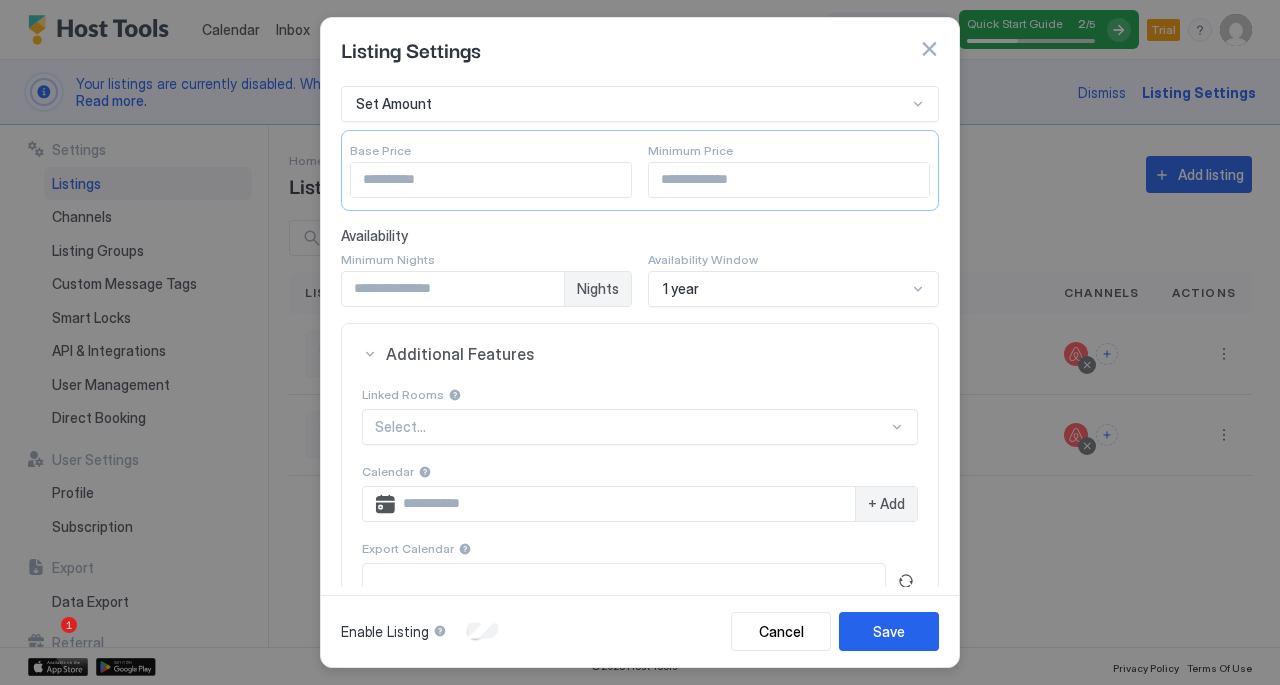 click on "Enable Listing" at bounding box center [422, 631] 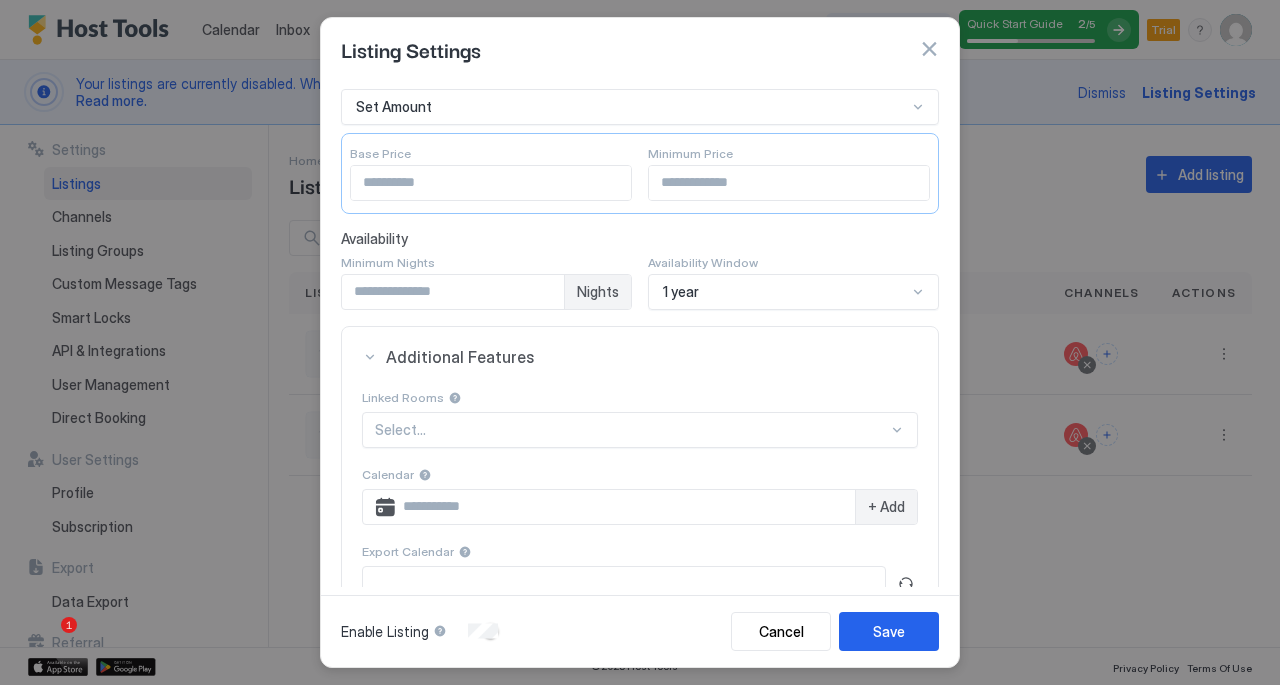 scroll, scrollTop: 144, scrollLeft: 0, axis: vertical 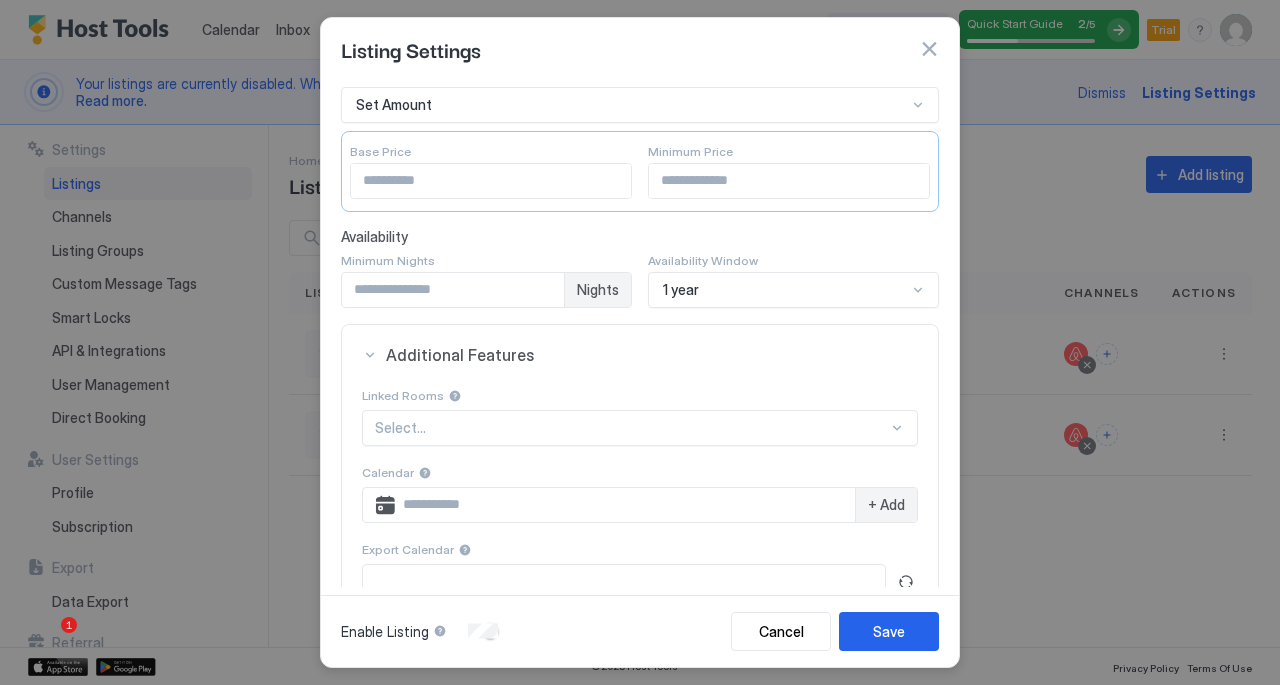 click at bounding box center [897, 428] 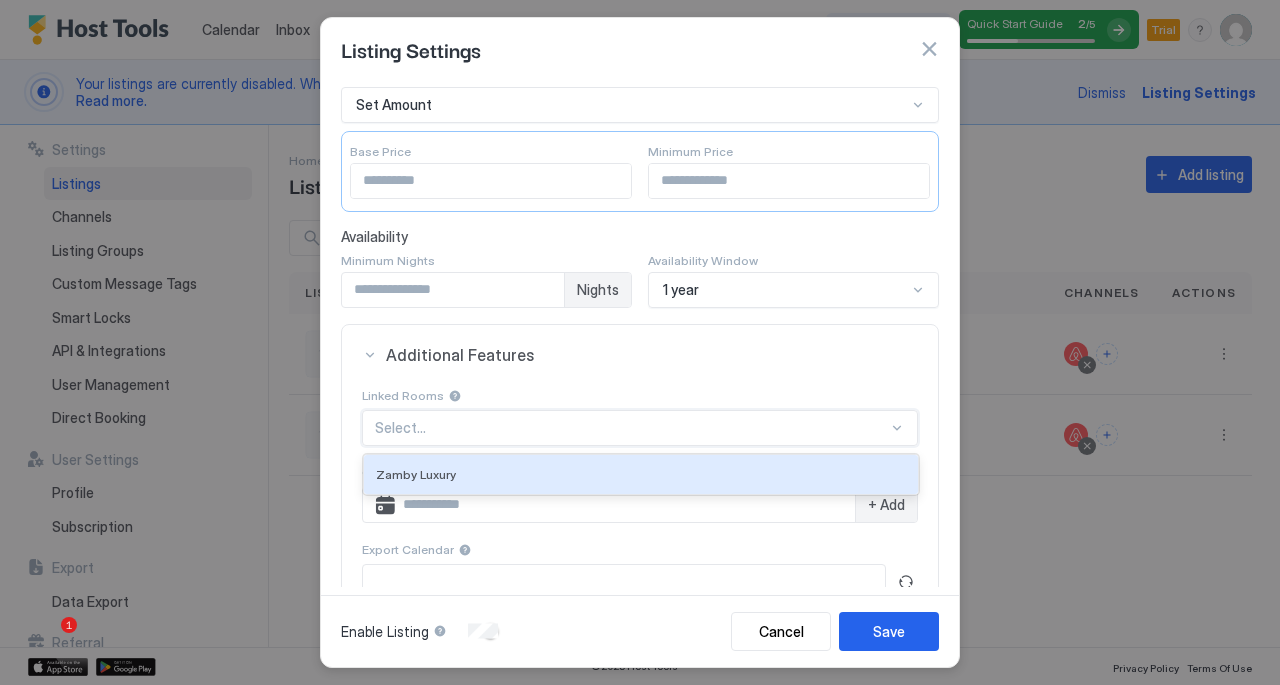click at bounding box center [897, 428] 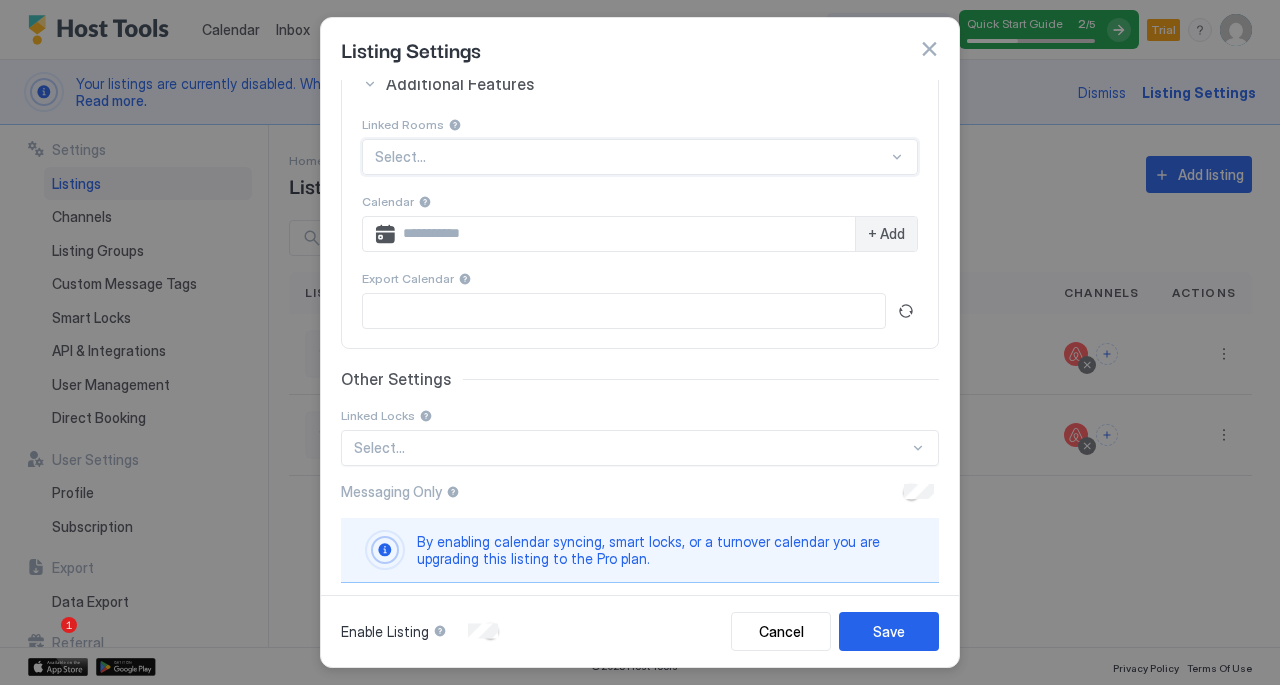 scroll, scrollTop: 426, scrollLeft: 0, axis: vertical 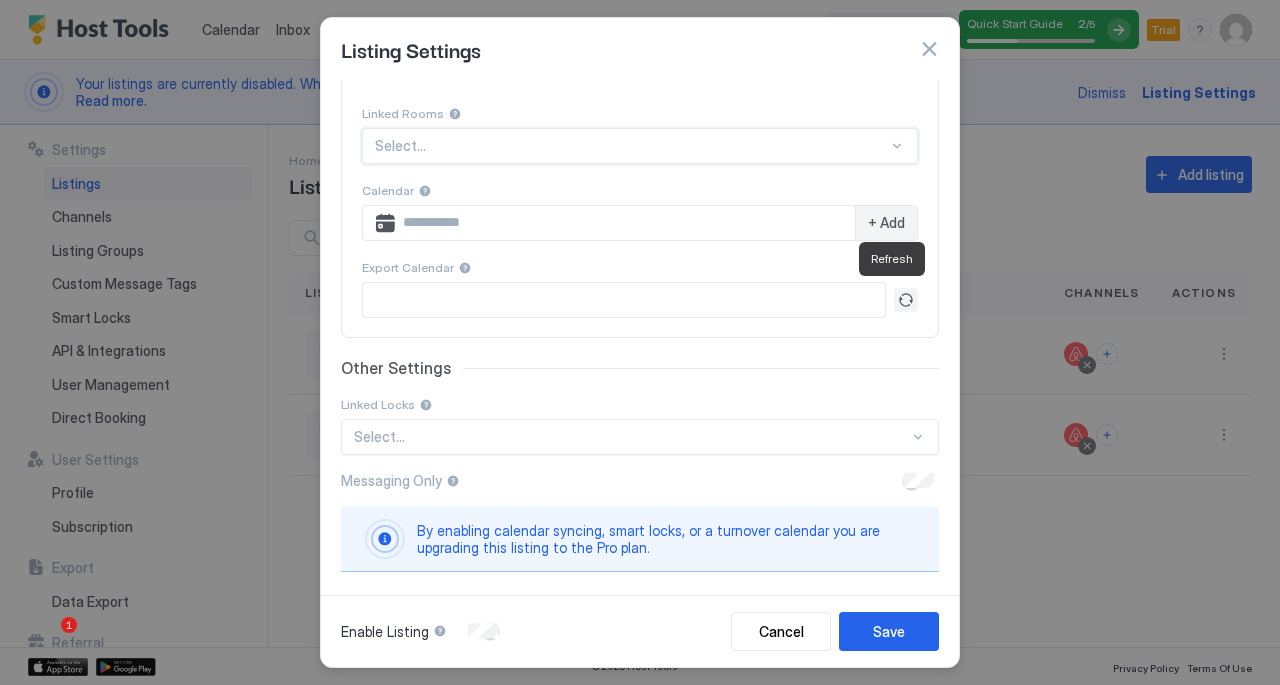 click at bounding box center (906, 300) 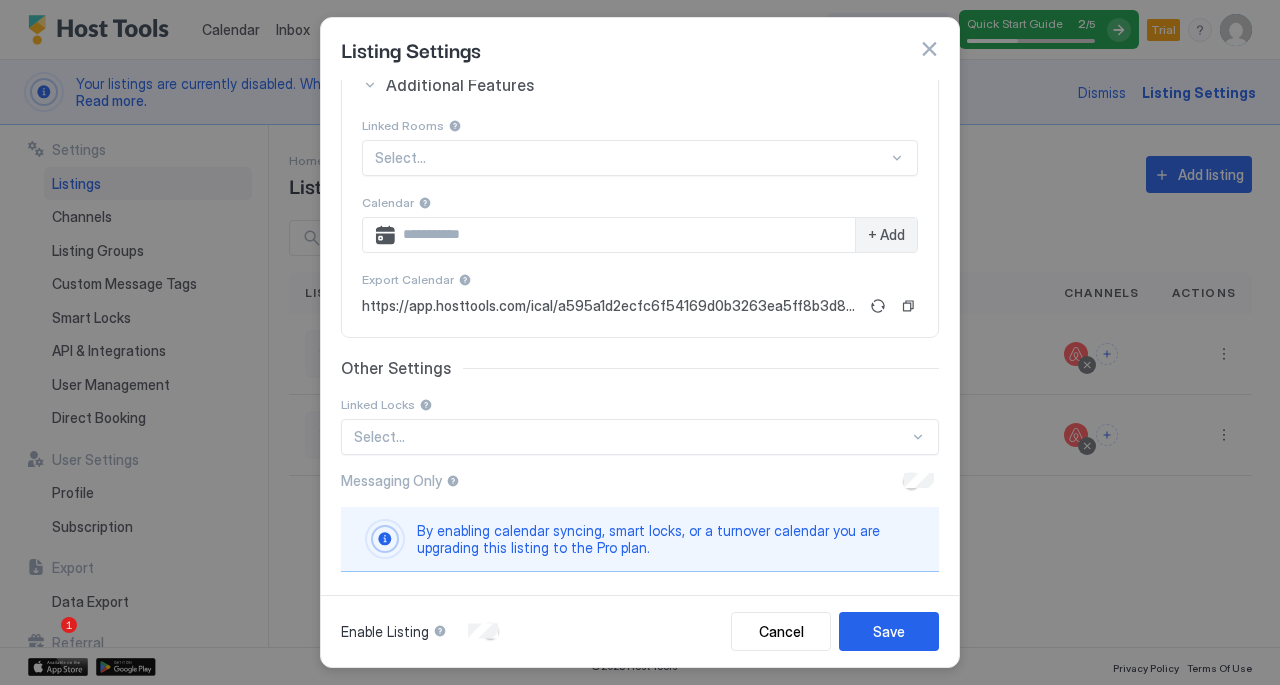 scroll, scrollTop: 414, scrollLeft: 0, axis: vertical 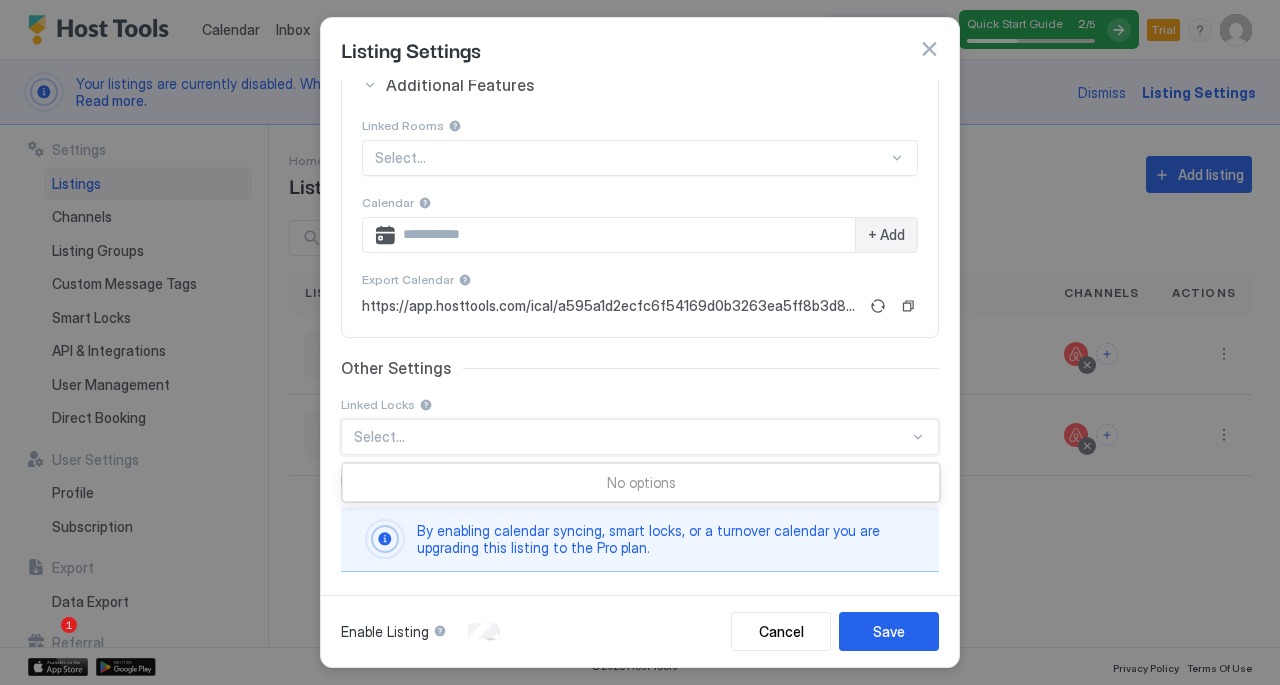 click on "Select..." at bounding box center (640, 437) 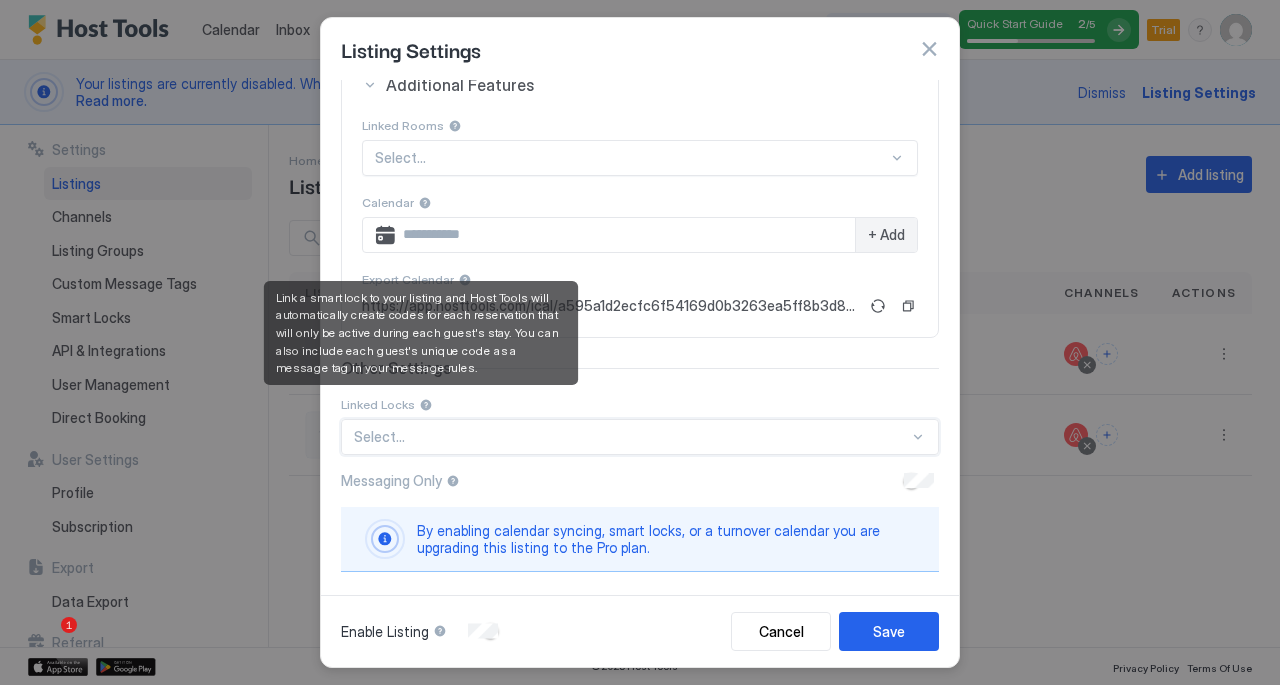 click at bounding box center (426, 405) 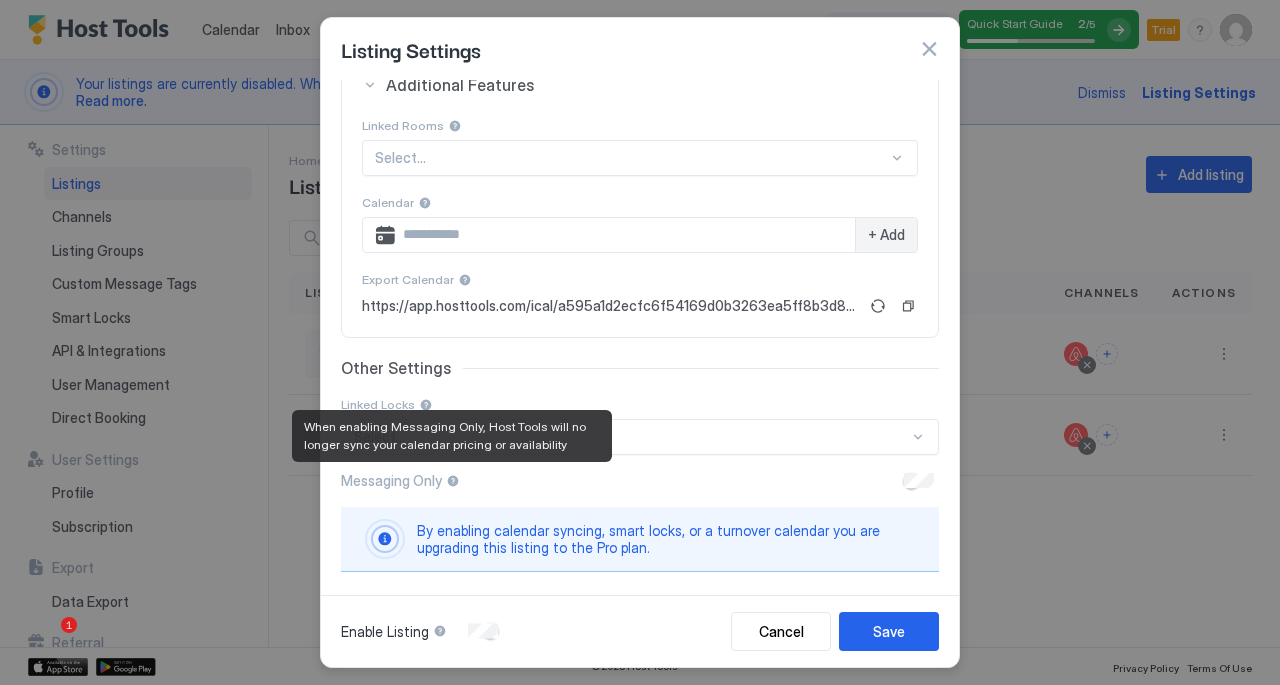 click at bounding box center [453, 481] 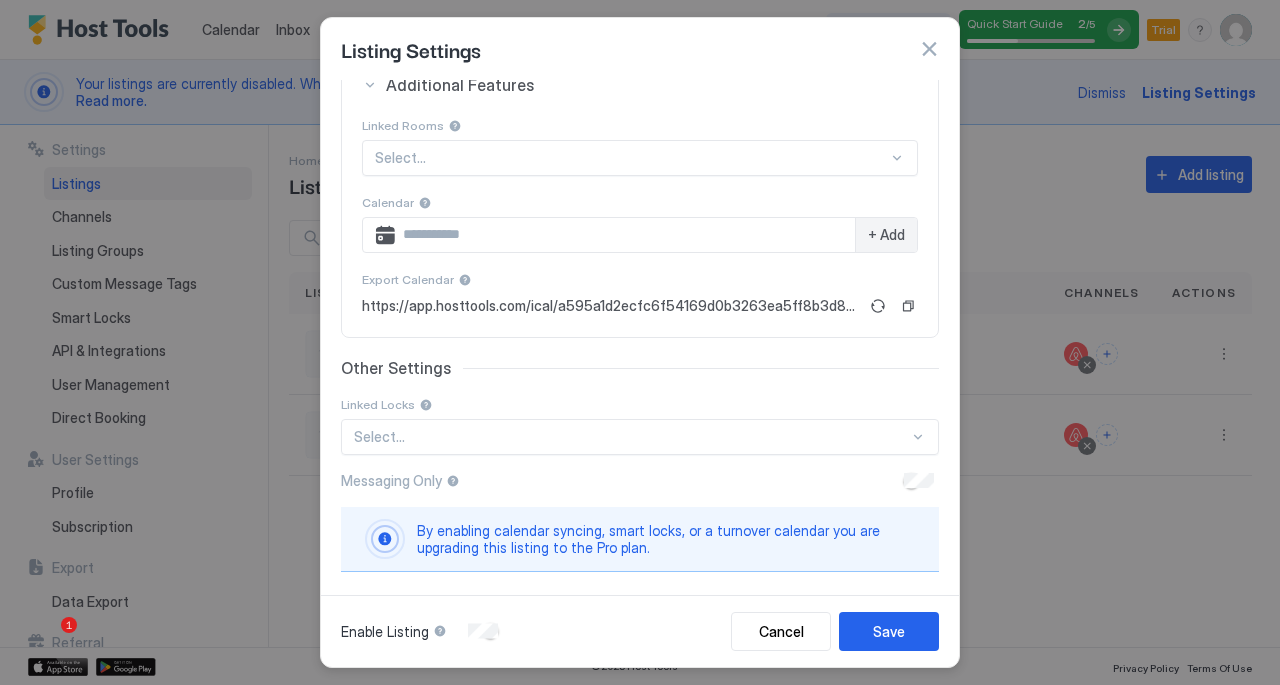 scroll, scrollTop: 0, scrollLeft: 0, axis: both 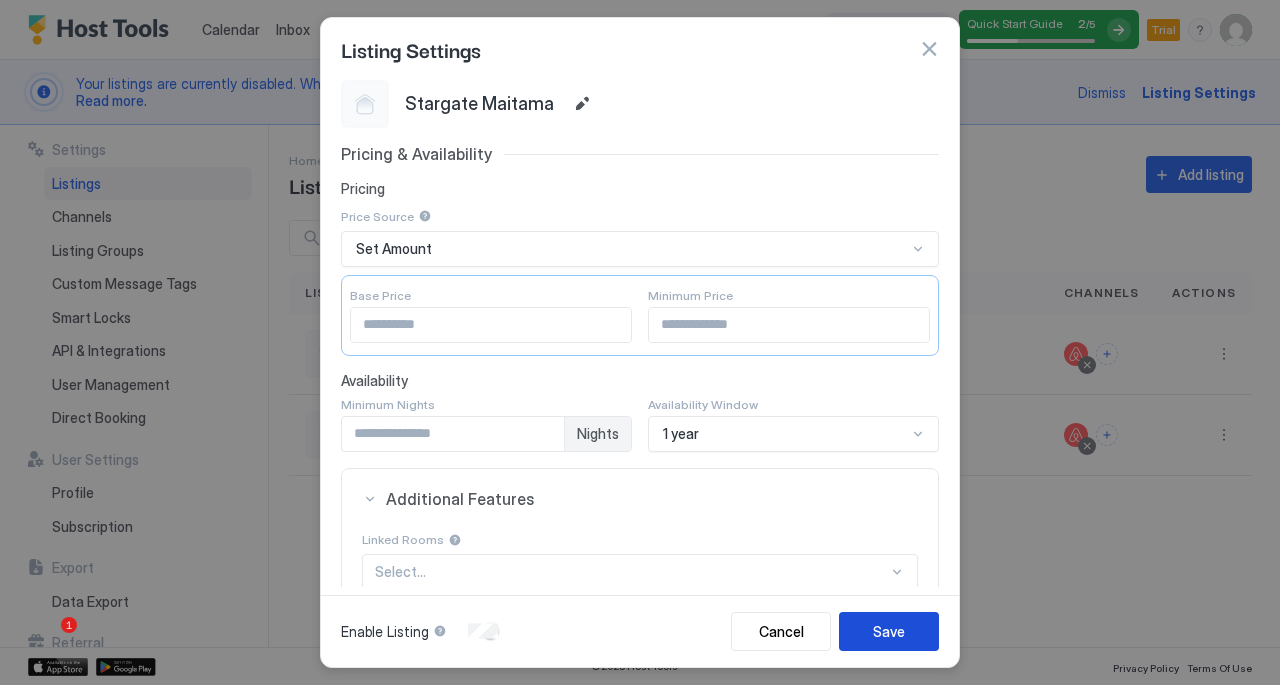 click on "Save" at bounding box center (889, 631) 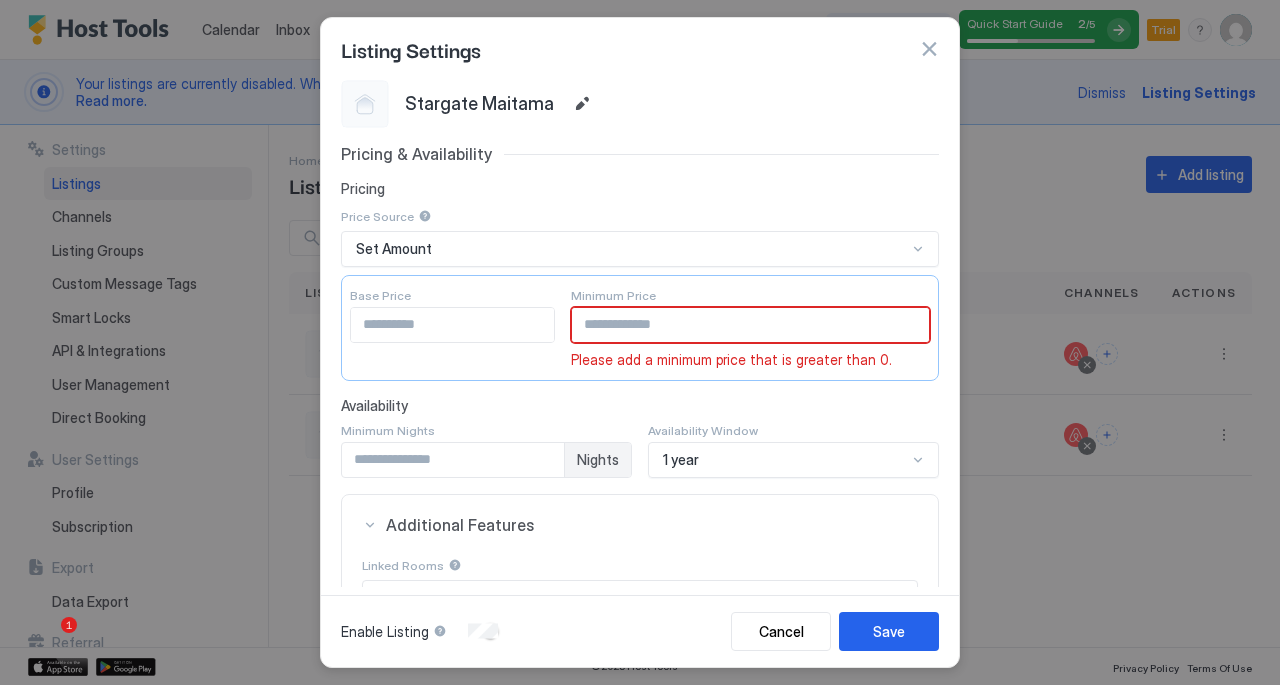 click at bounding box center [751, 325] 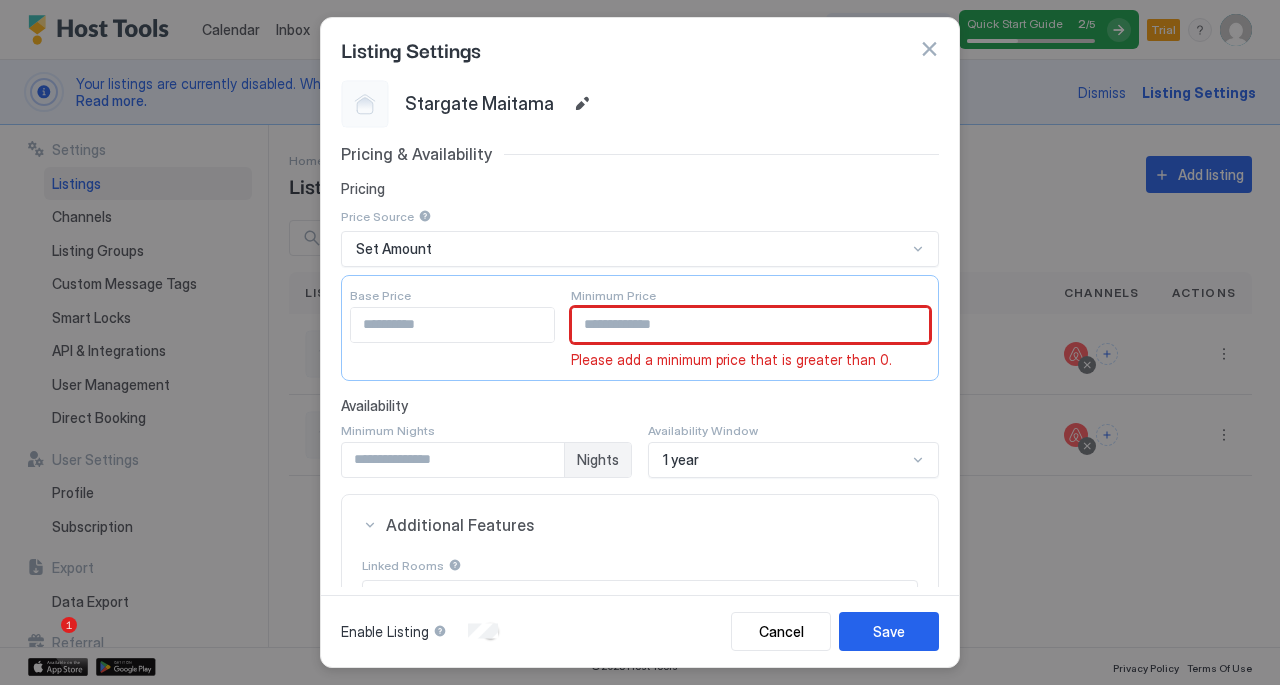 click at bounding box center [918, 249] 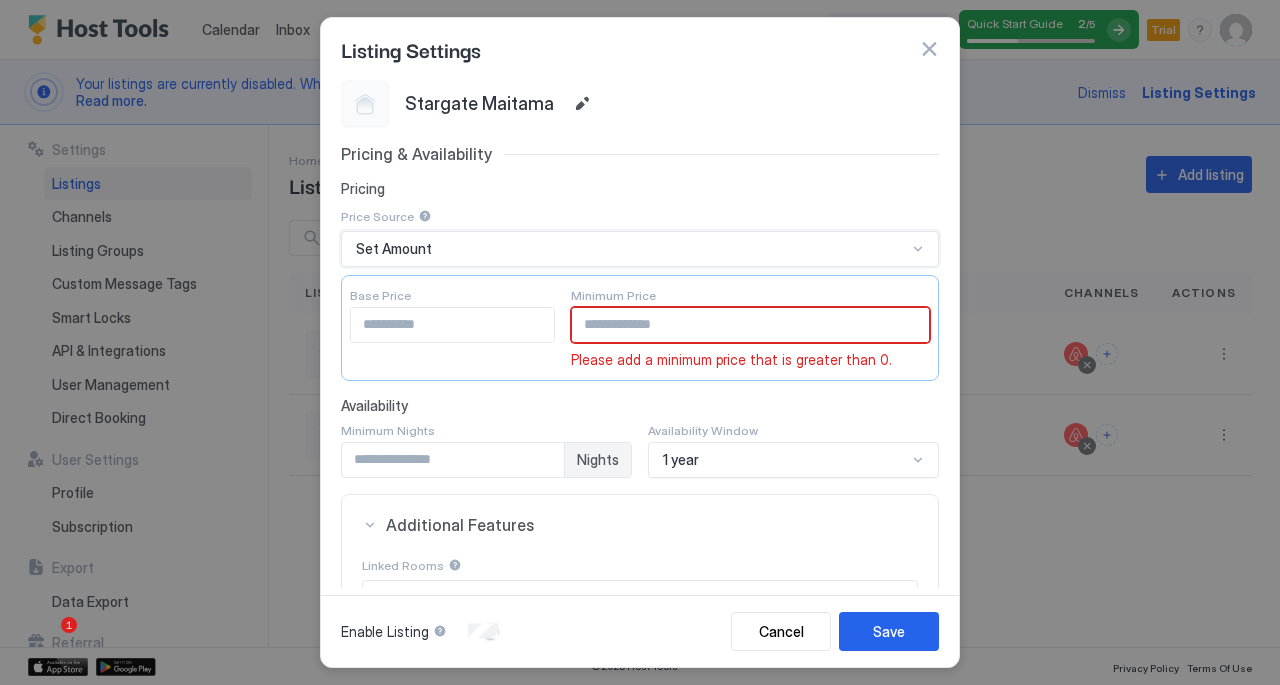 click at bounding box center [918, 249] 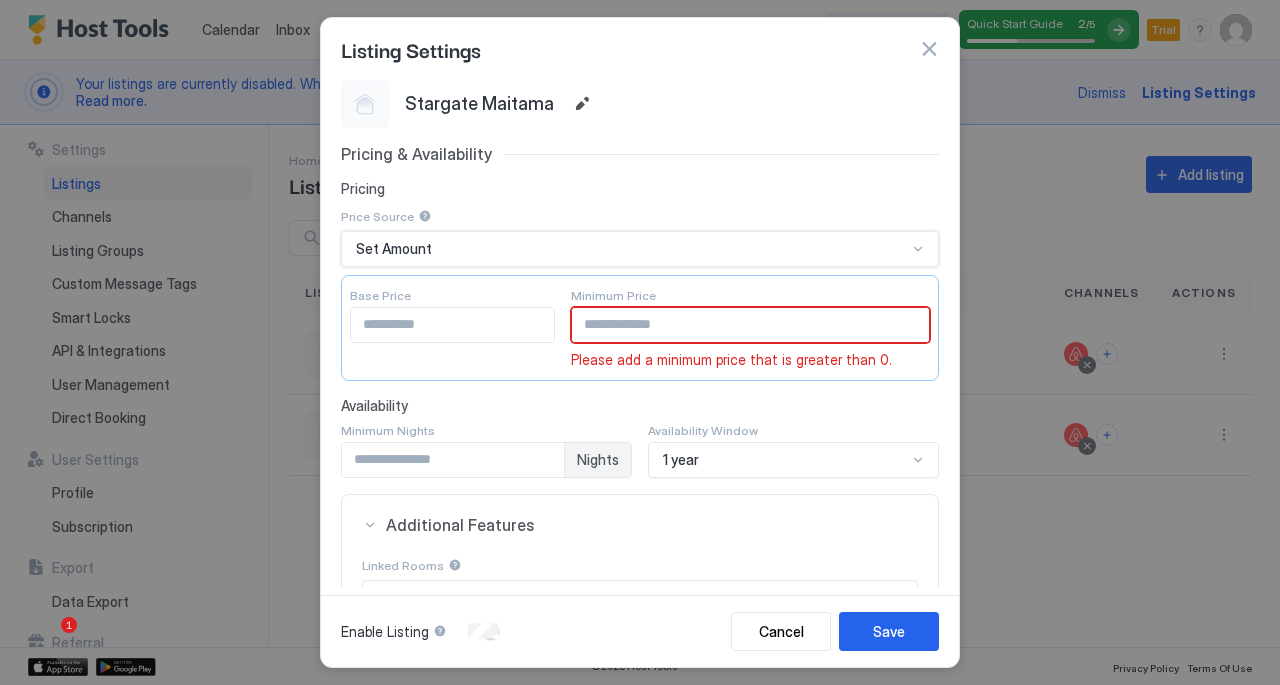 click at bounding box center [751, 325] 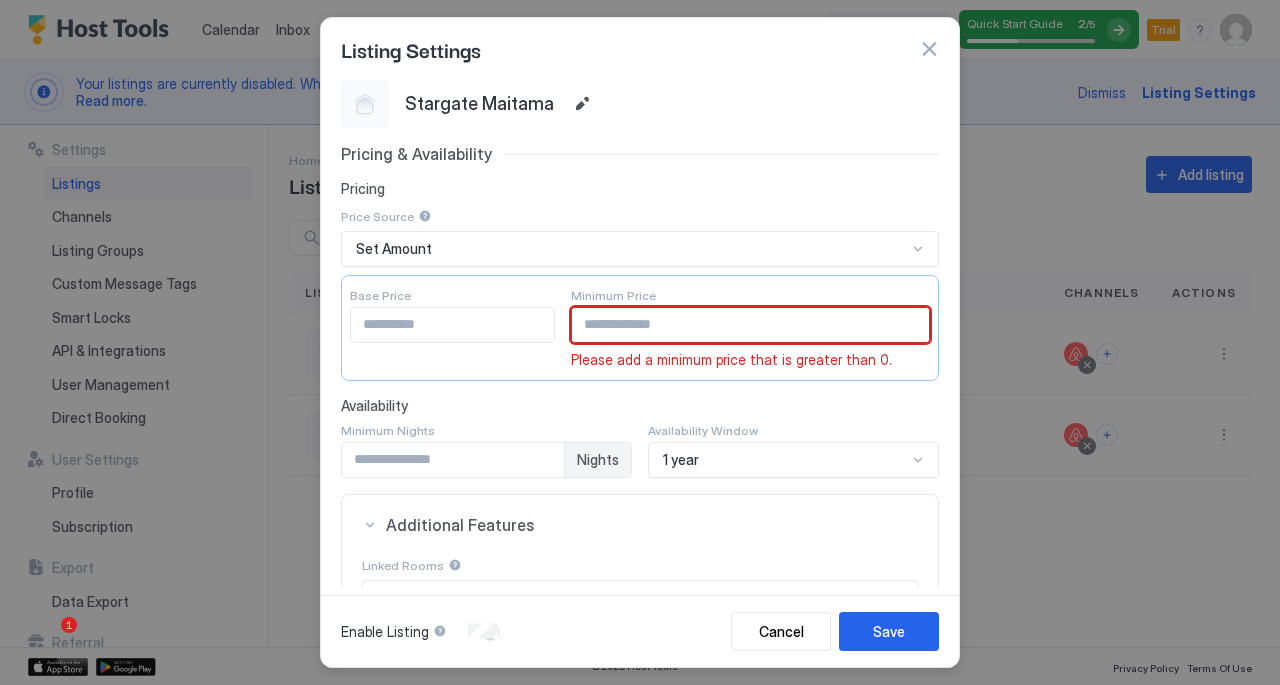 click on "1 year" at bounding box center (793, 460) 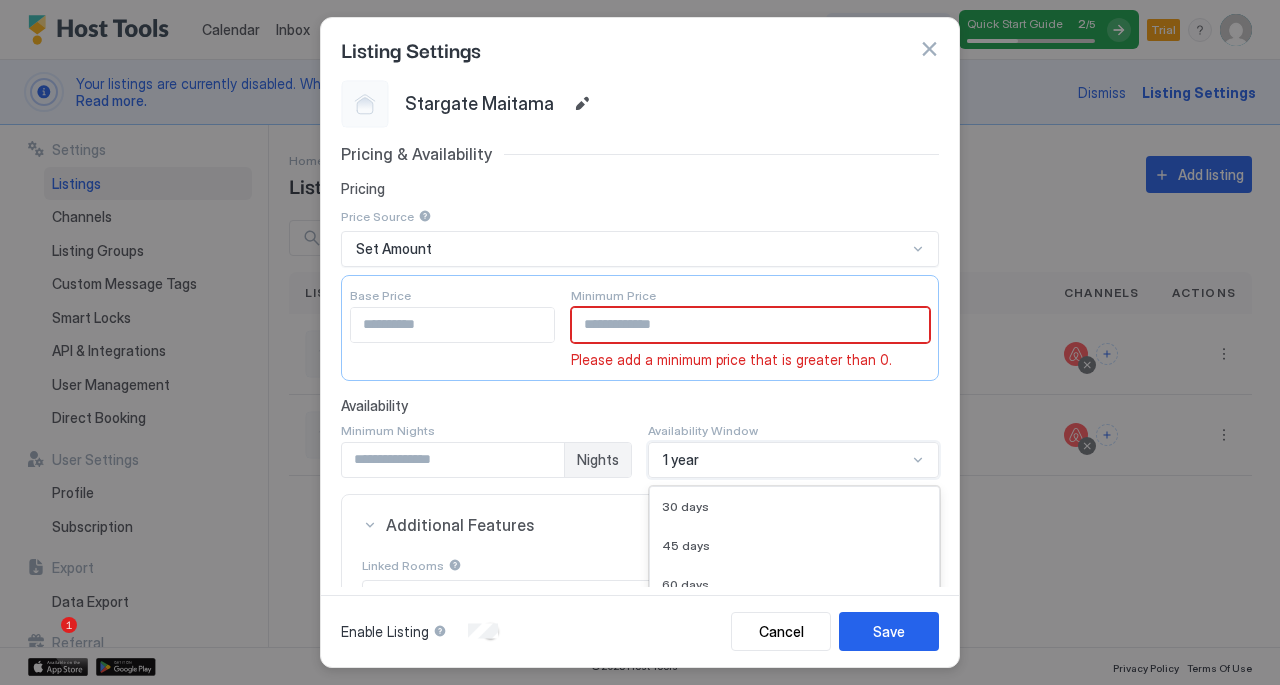 scroll, scrollTop: 283, scrollLeft: 0, axis: vertical 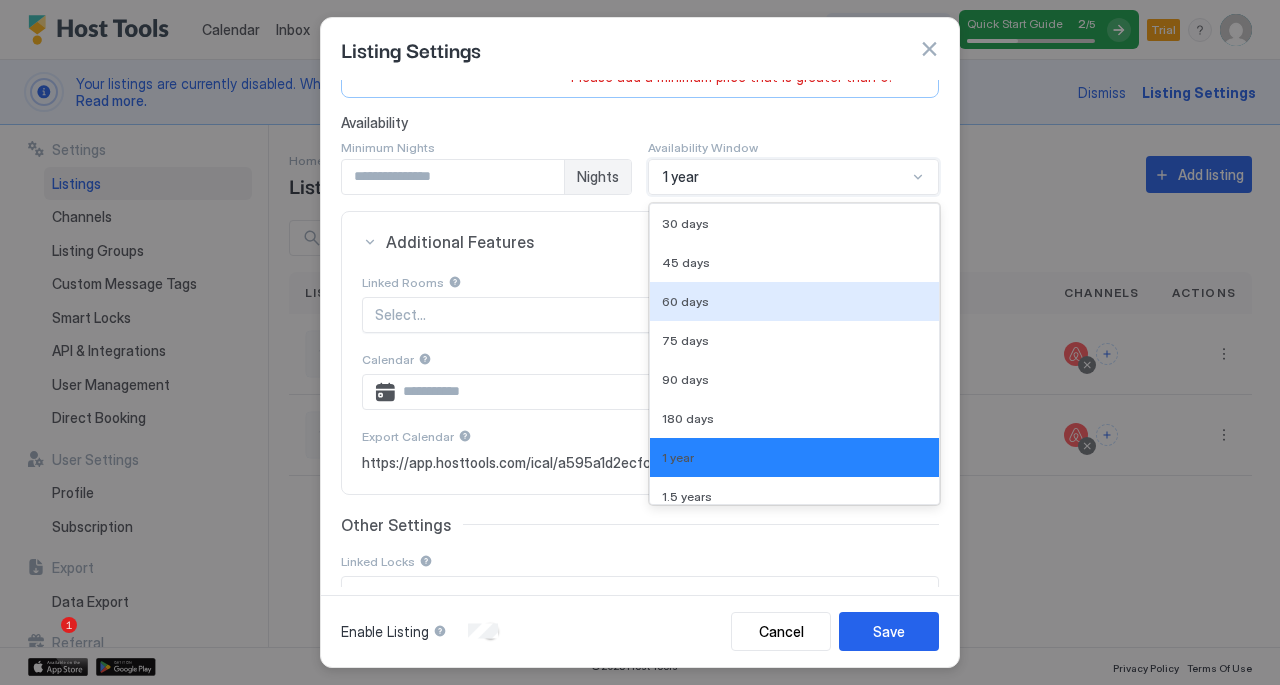 click on "Linked Rooms   Select... Calendar   + Add Export Calendar   https://app.hosttools.com/ical/a595a1d2ecfc6f54169d0b3263ea5ff8b3d86f17" at bounding box center (640, 373) 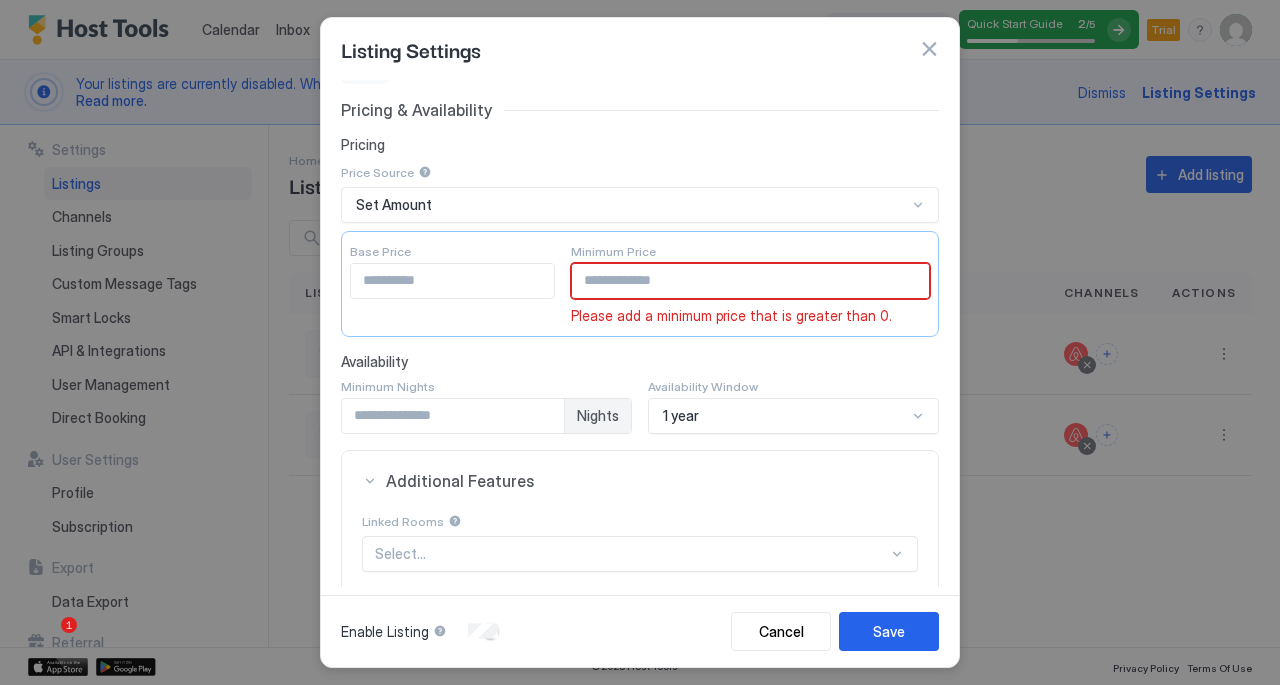 scroll, scrollTop: 43, scrollLeft: 0, axis: vertical 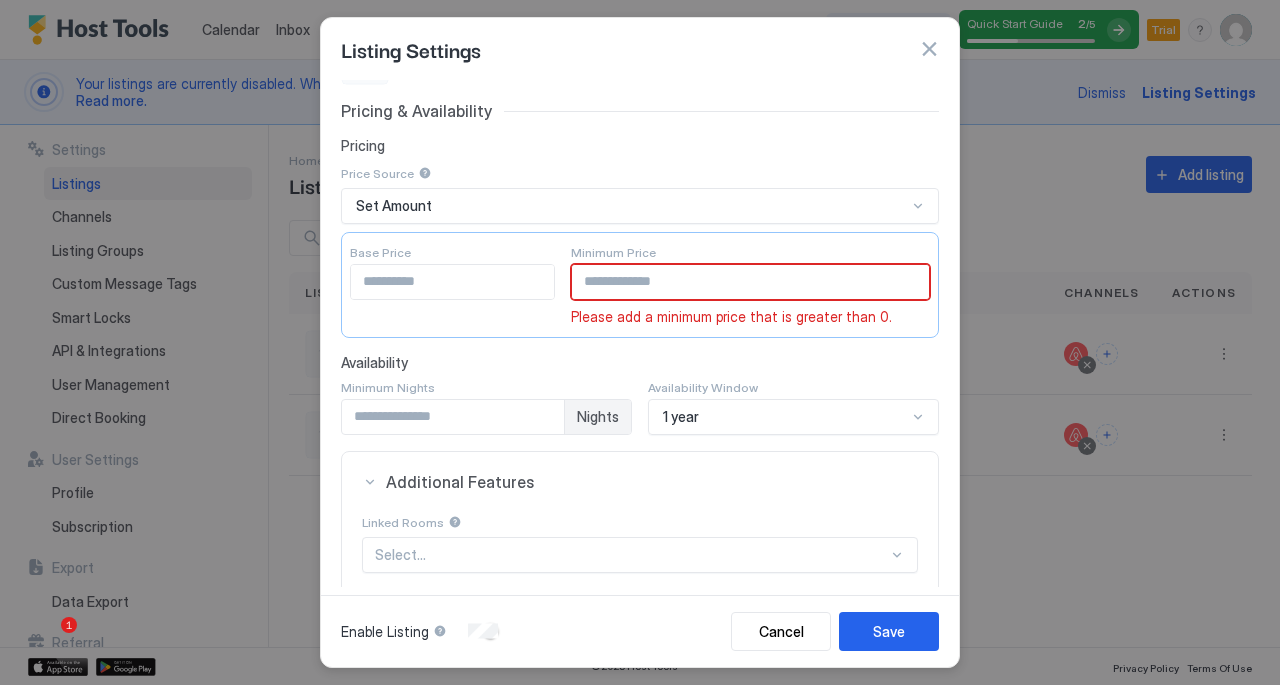 click on "***" at bounding box center (751, 282) 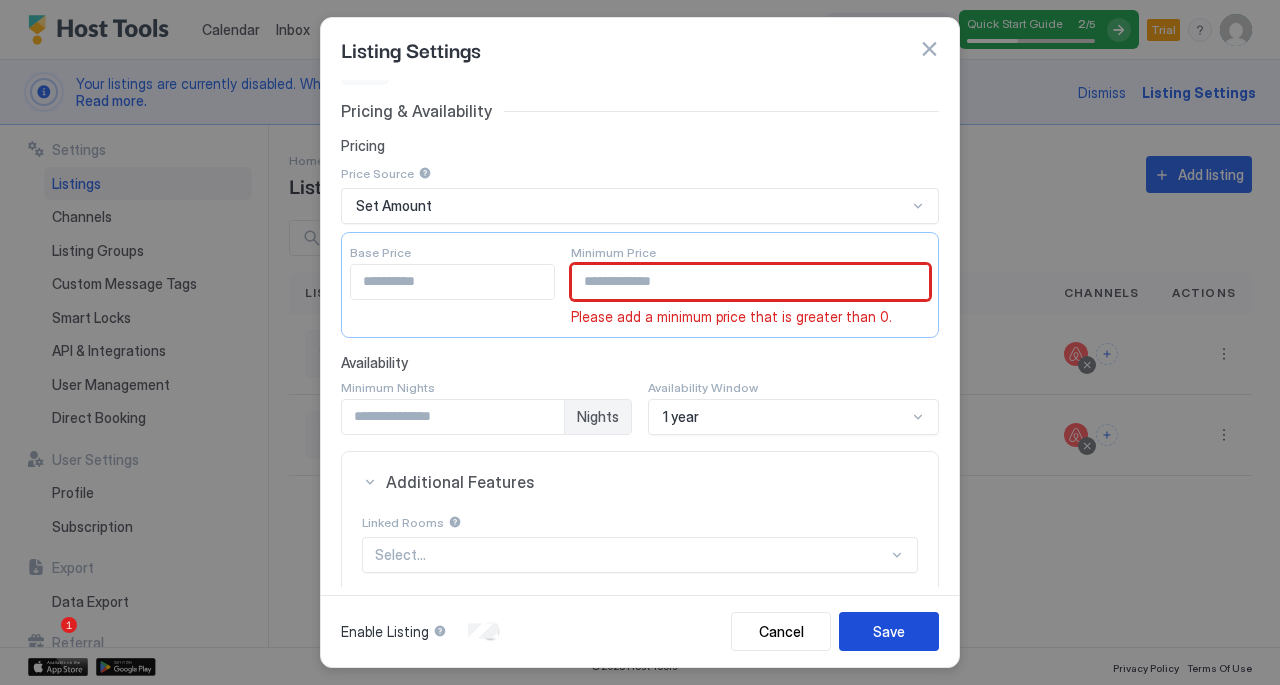 type on "***" 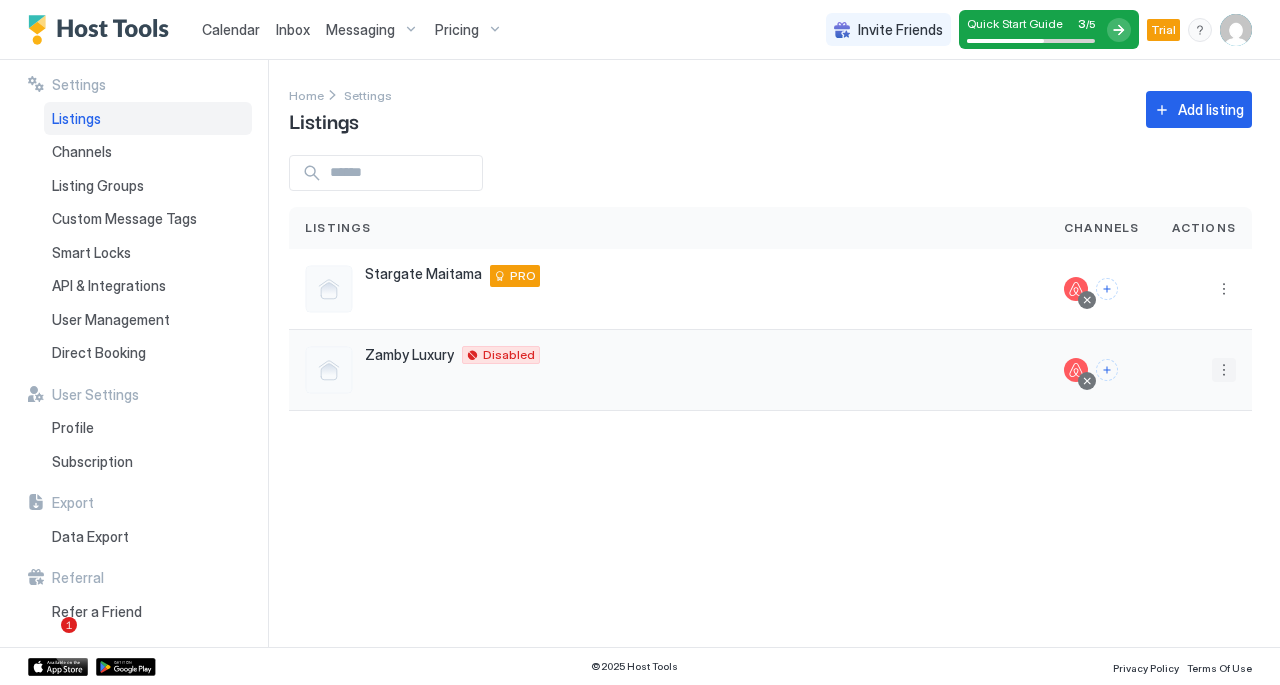 click at bounding box center (1224, 370) 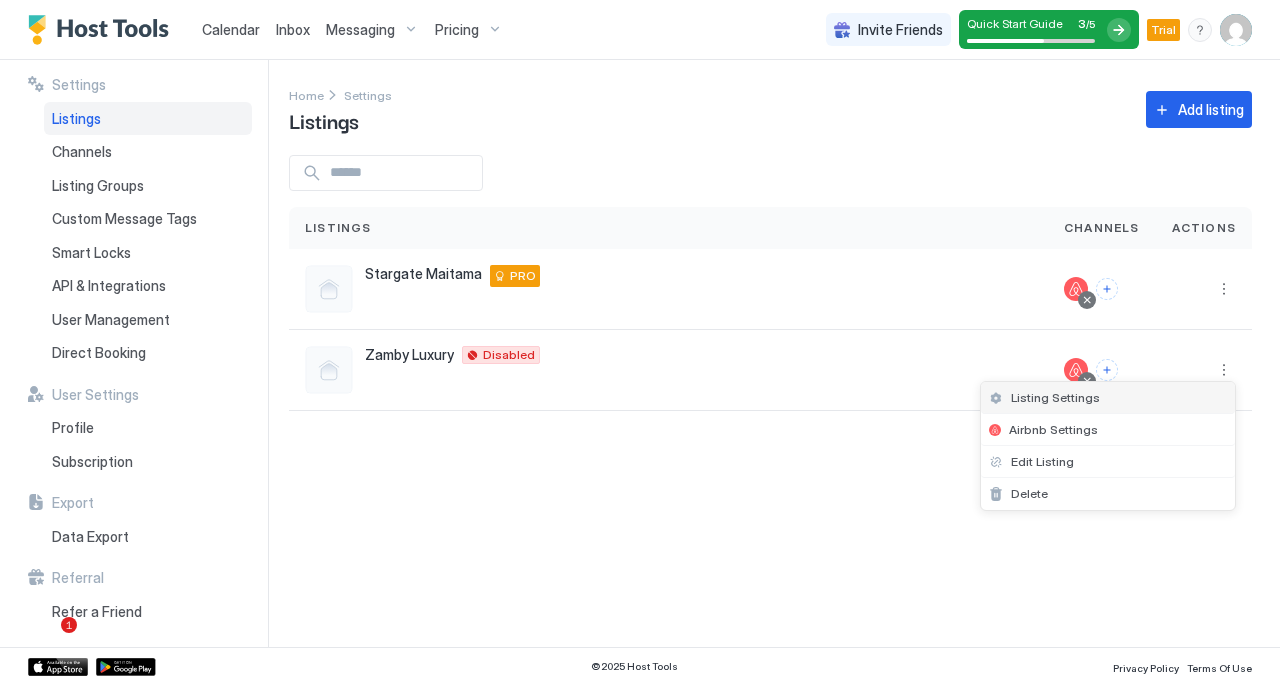 click on "Listing Settings" at bounding box center (1108, 398) 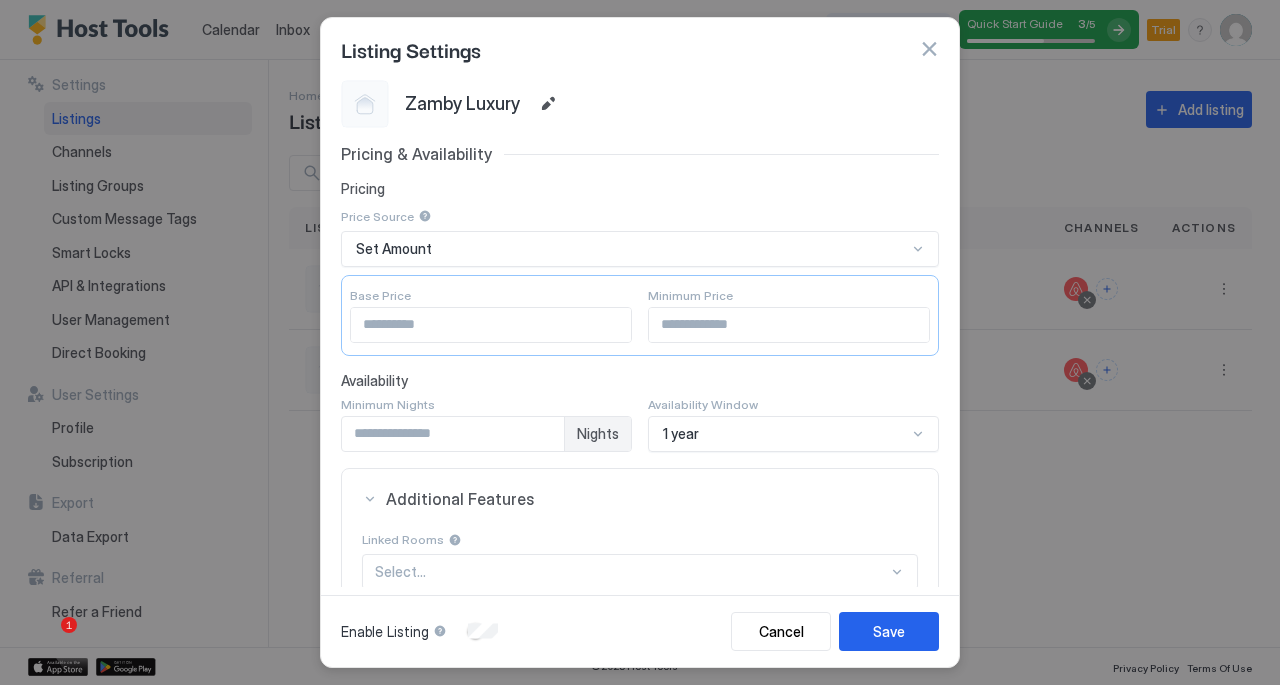 click at bounding box center (789, 325) 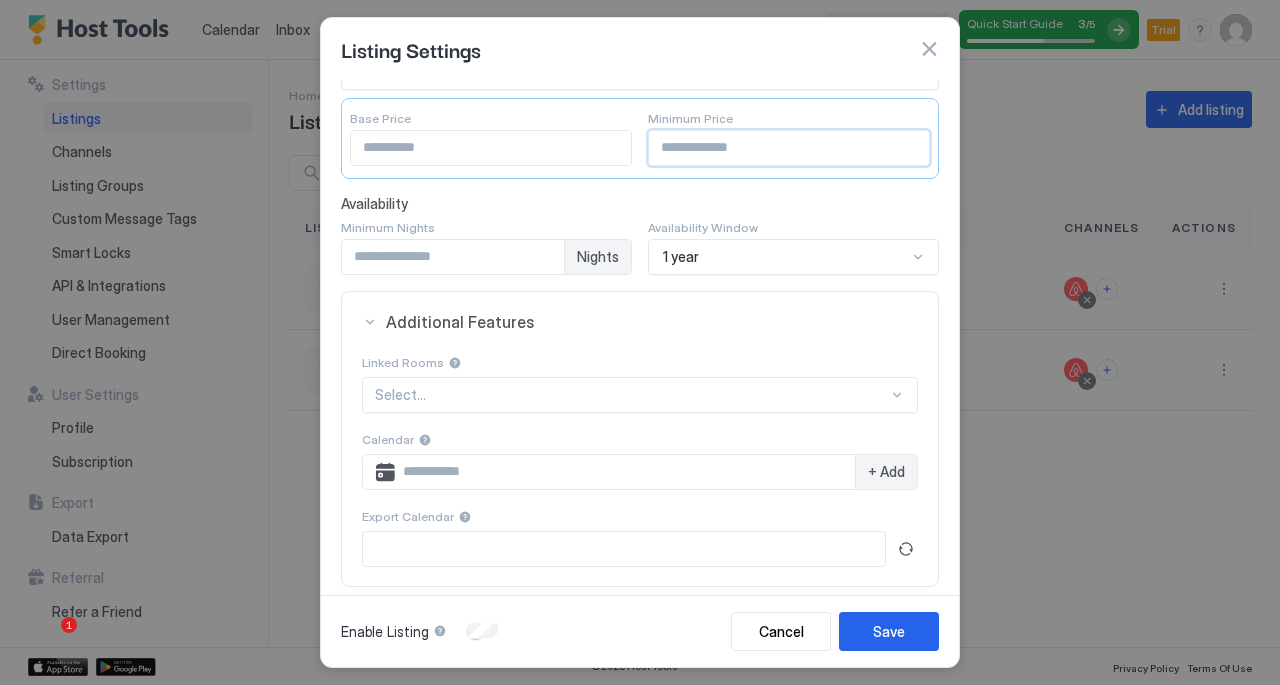 scroll, scrollTop: 178, scrollLeft: 0, axis: vertical 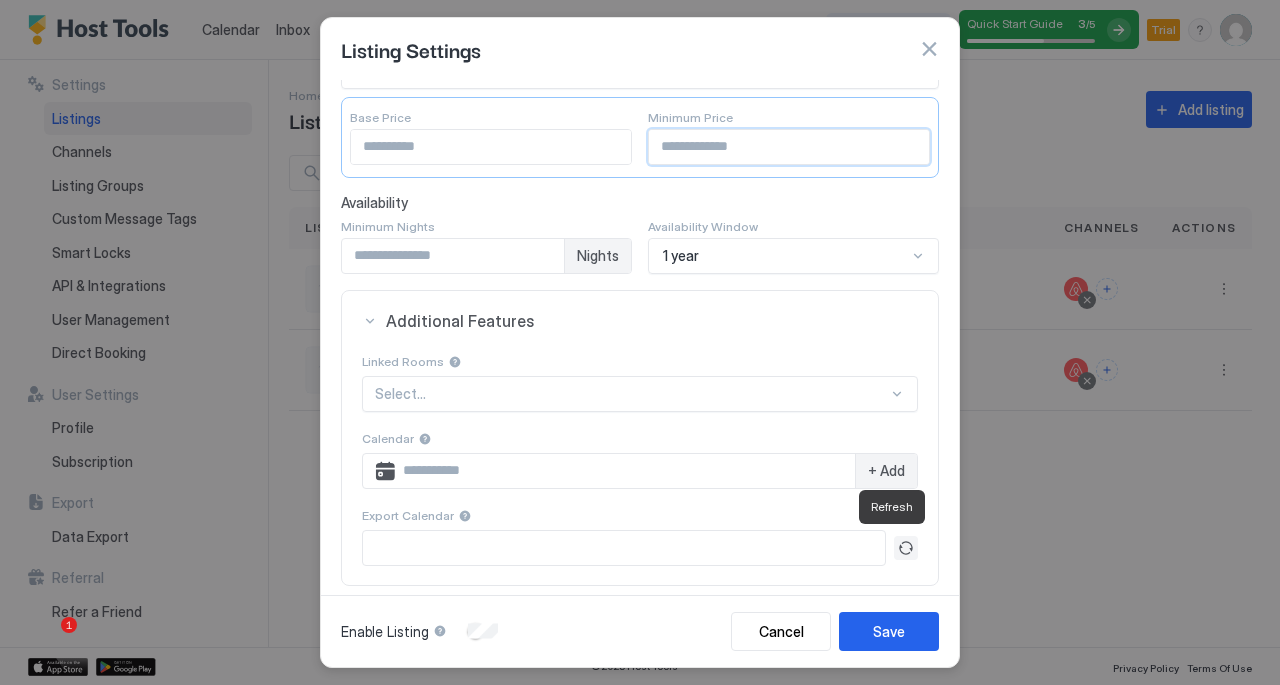 type on "**" 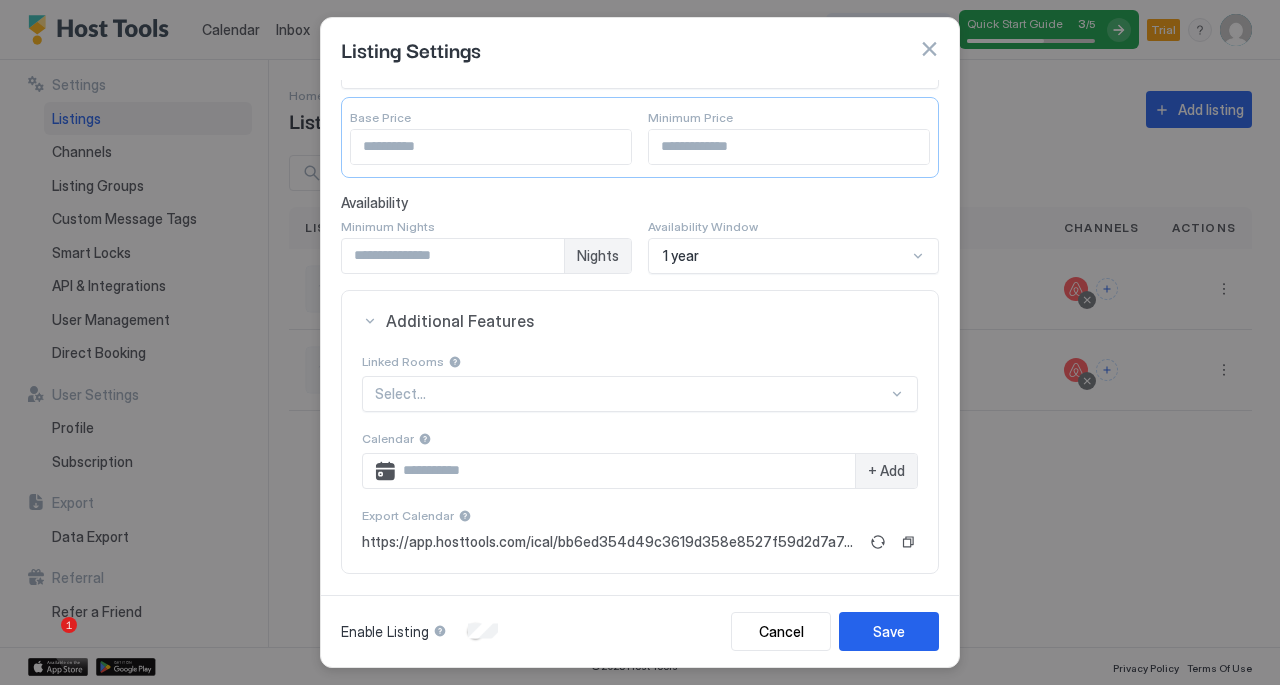 click on "+ Add" at bounding box center (886, 471) 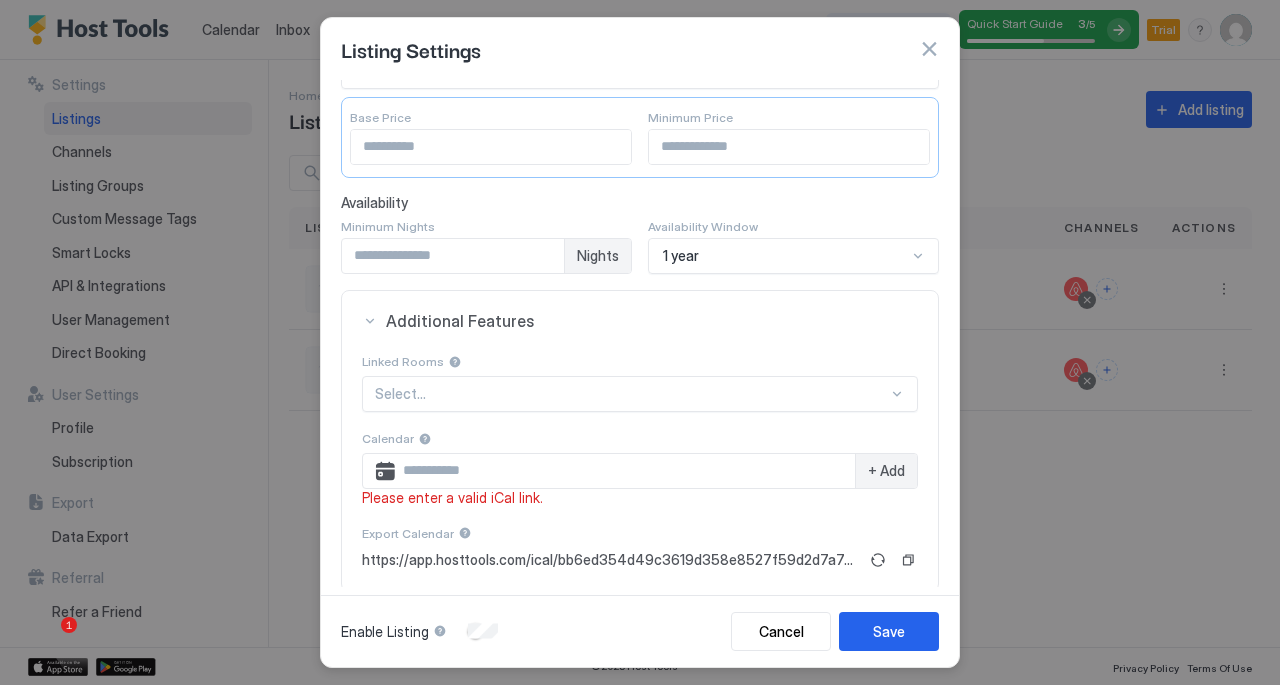 click at bounding box center [625, 471] 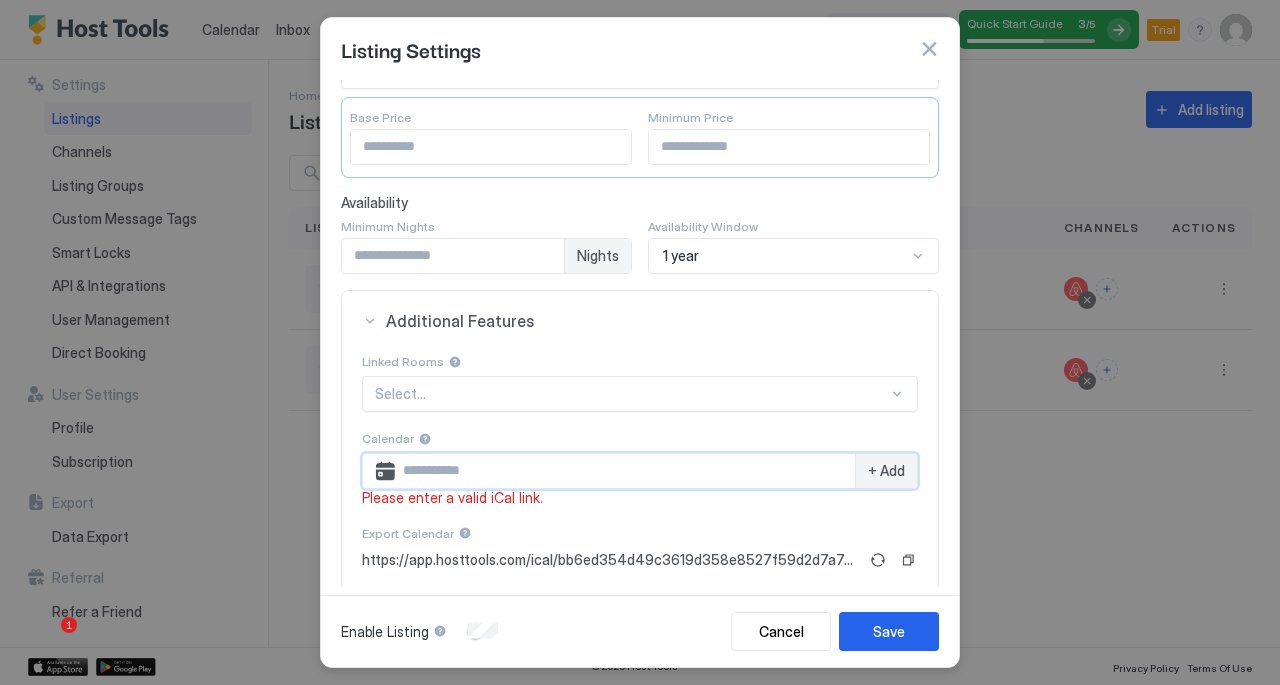 click on "Calendar" at bounding box center (640, 361) 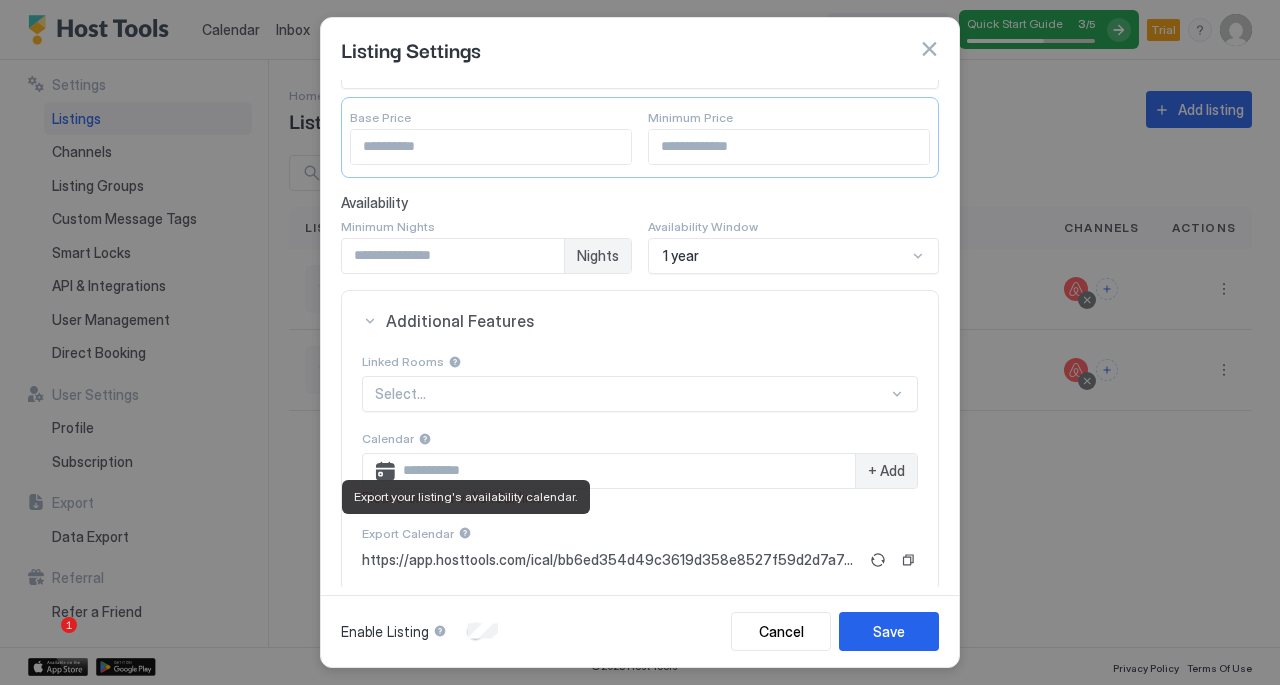 click at bounding box center (465, 533) 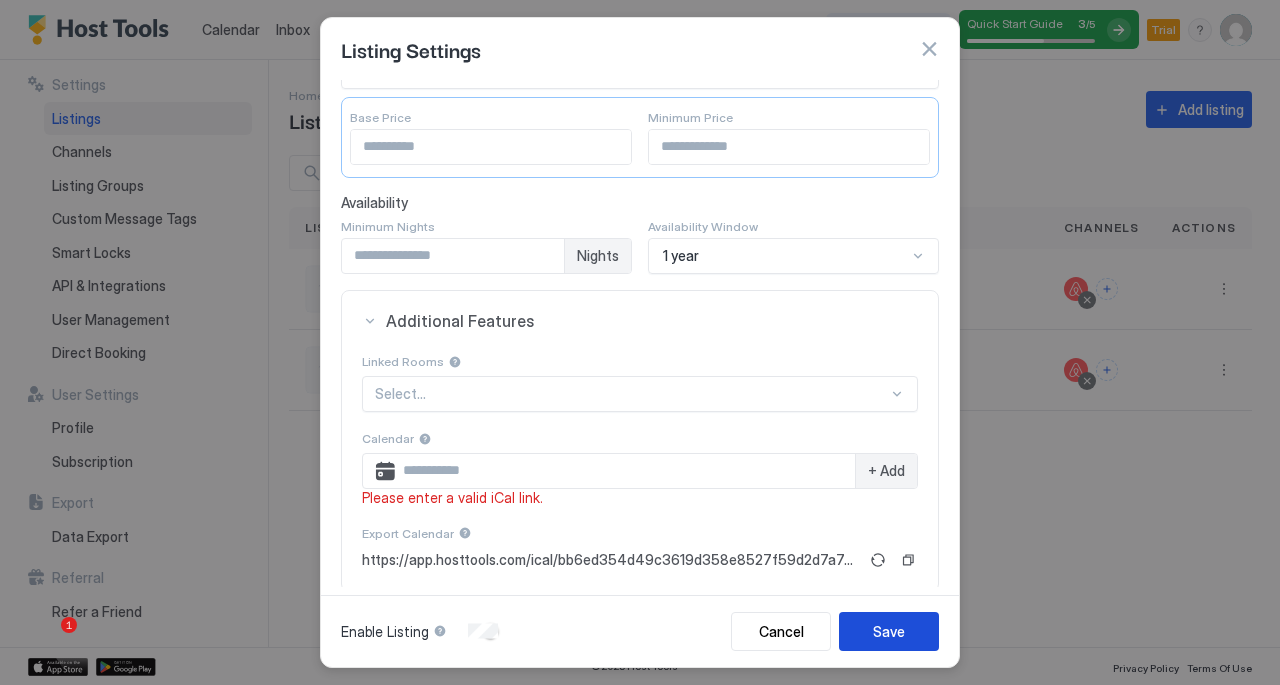 click on "Save" at bounding box center (889, 631) 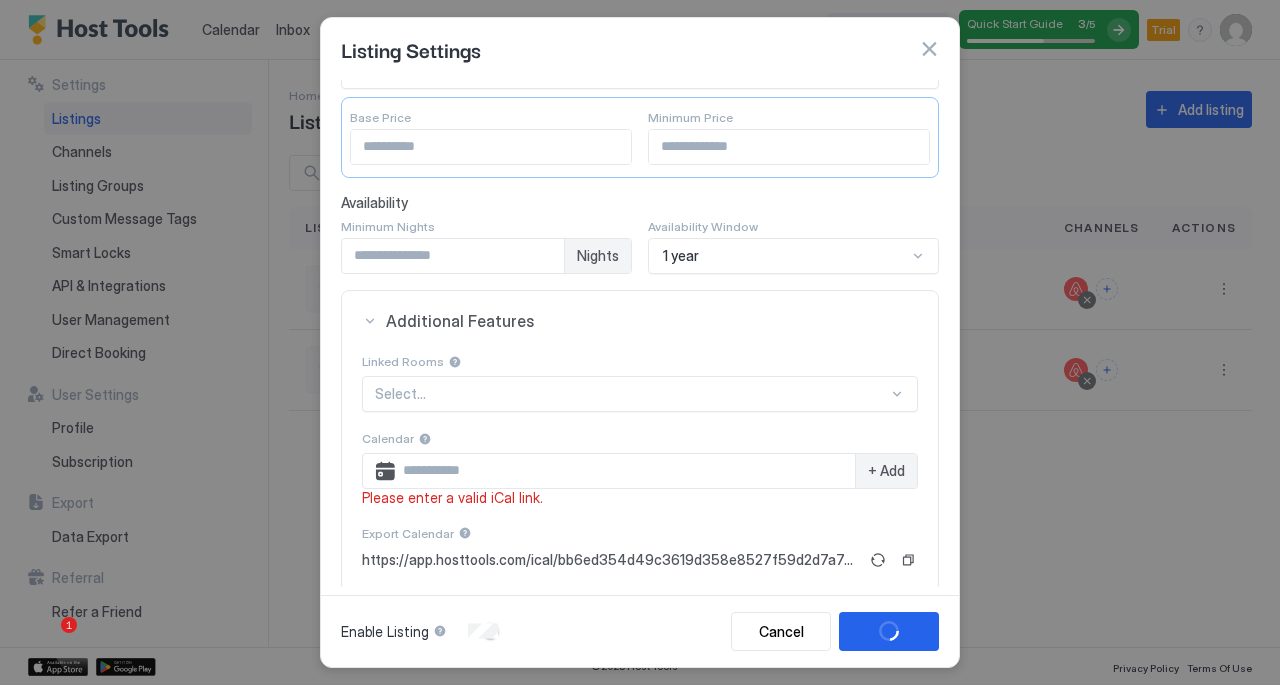 scroll, scrollTop: 0, scrollLeft: 0, axis: both 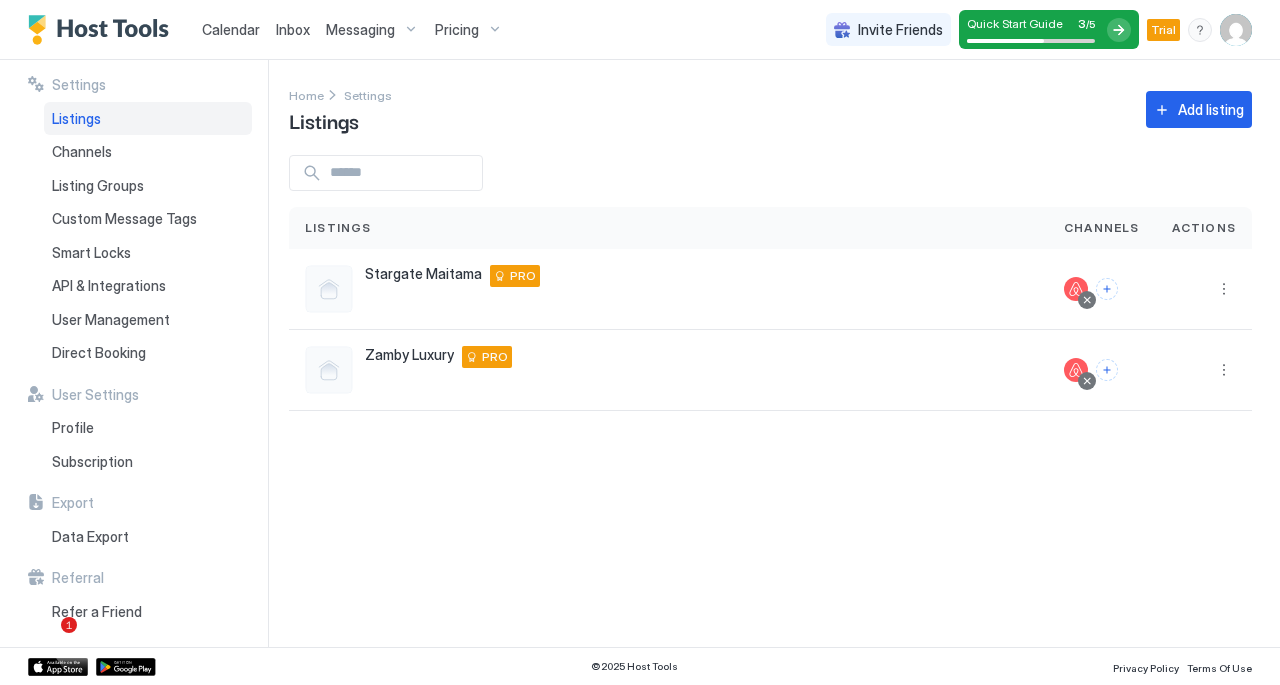 click at bounding box center [1236, 30] 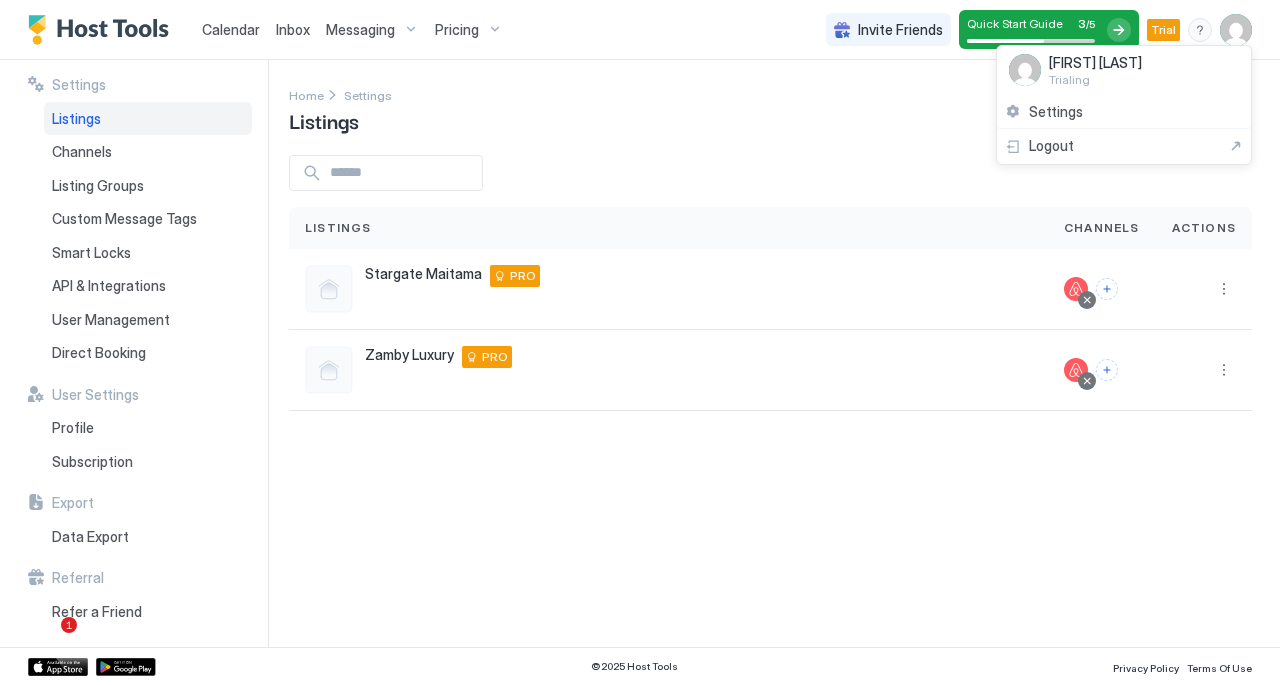 click at bounding box center [640, 342] 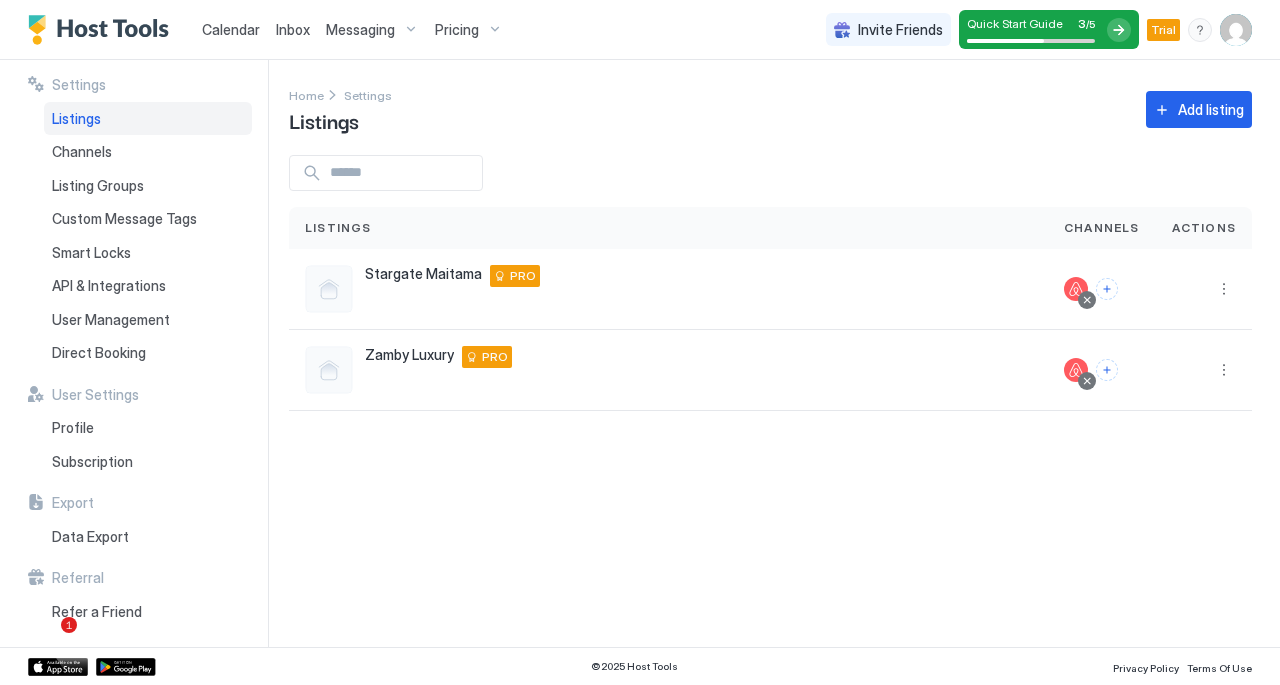 click on "Pricing" at bounding box center (469, 30) 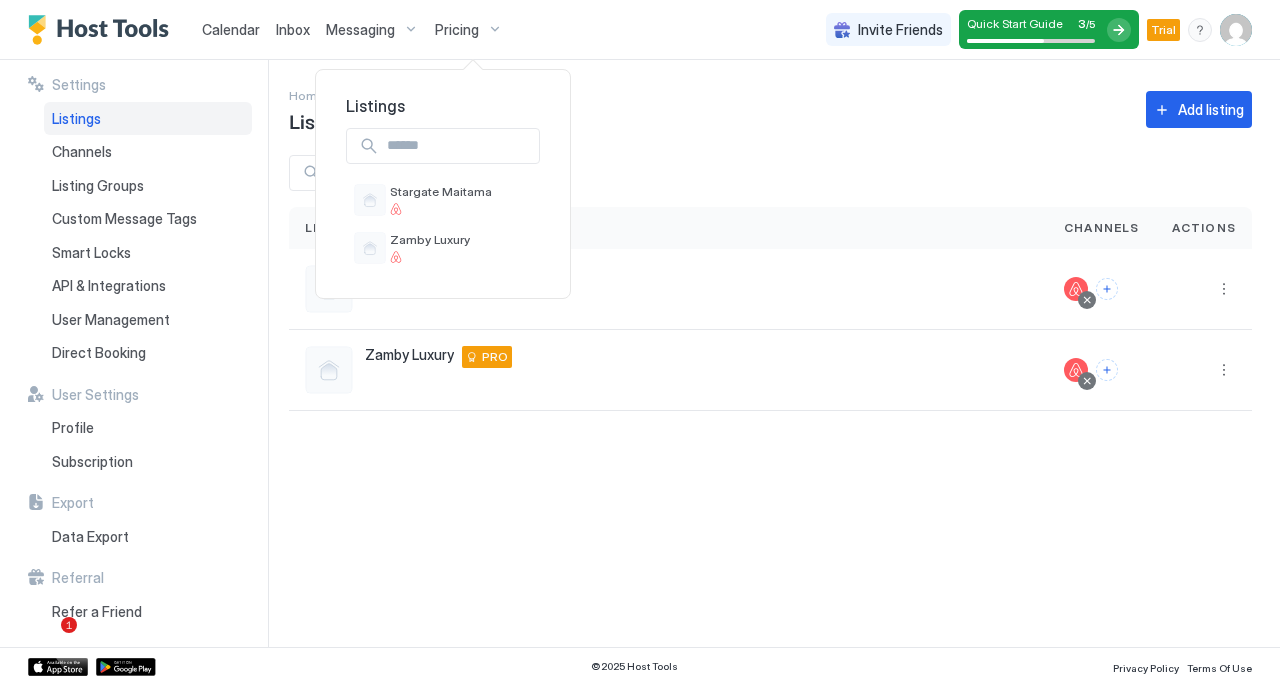click at bounding box center (640, 342) 